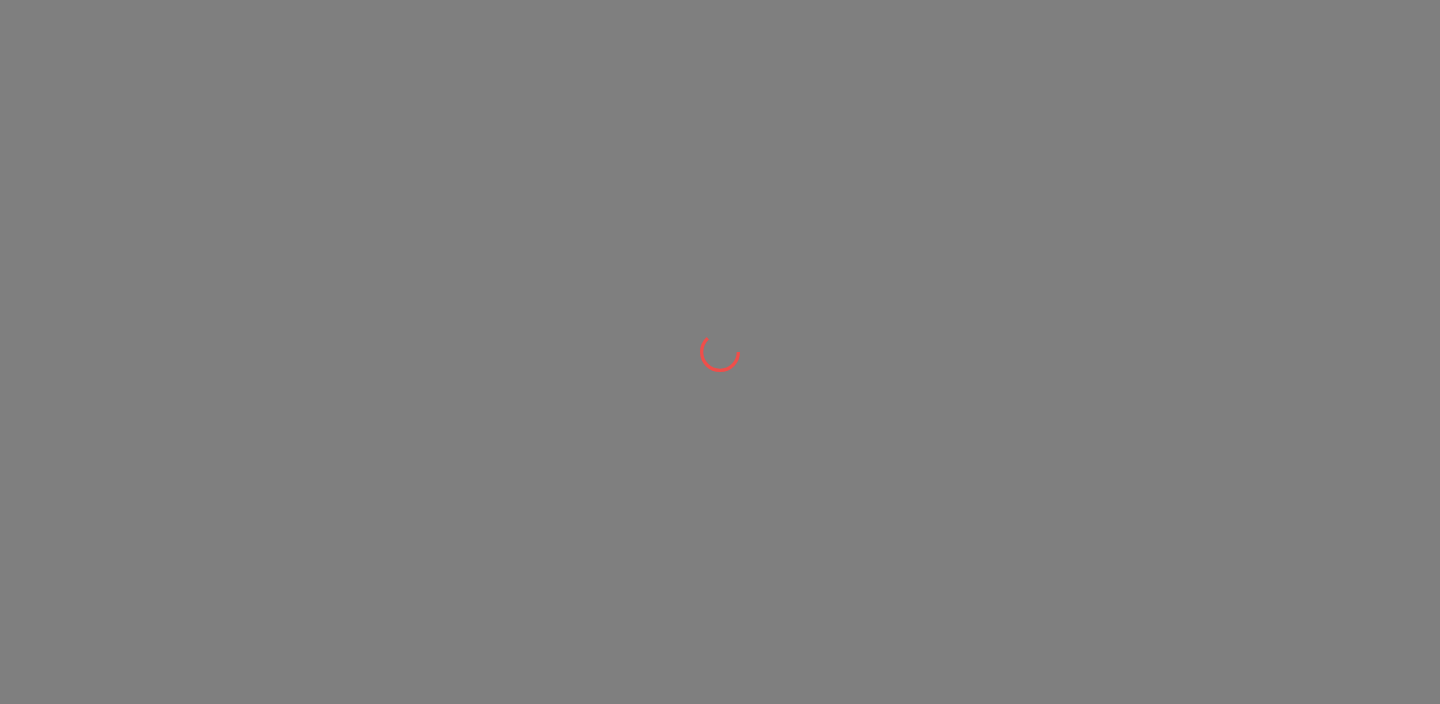 scroll, scrollTop: 0, scrollLeft: 0, axis: both 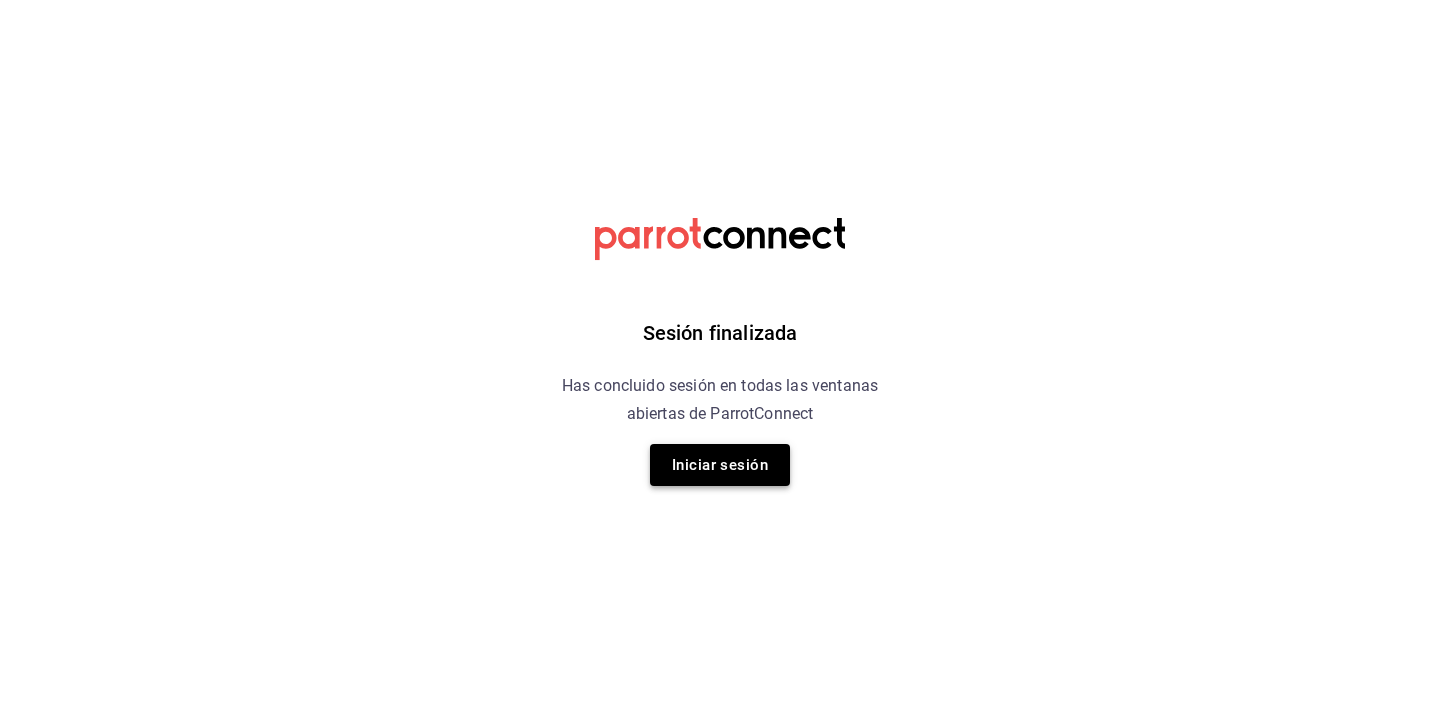 click on "Iniciar sesión" at bounding box center (720, 465) 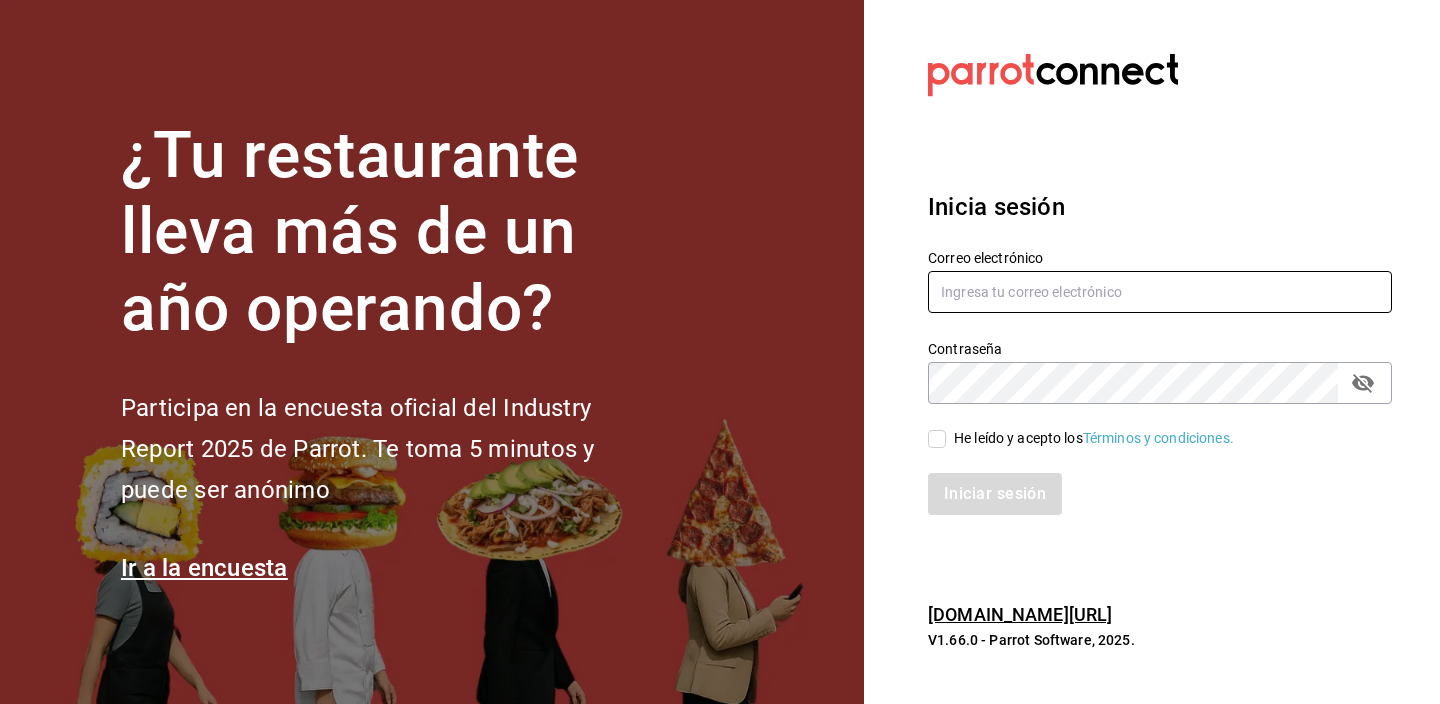 click at bounding box center [1160, 292] 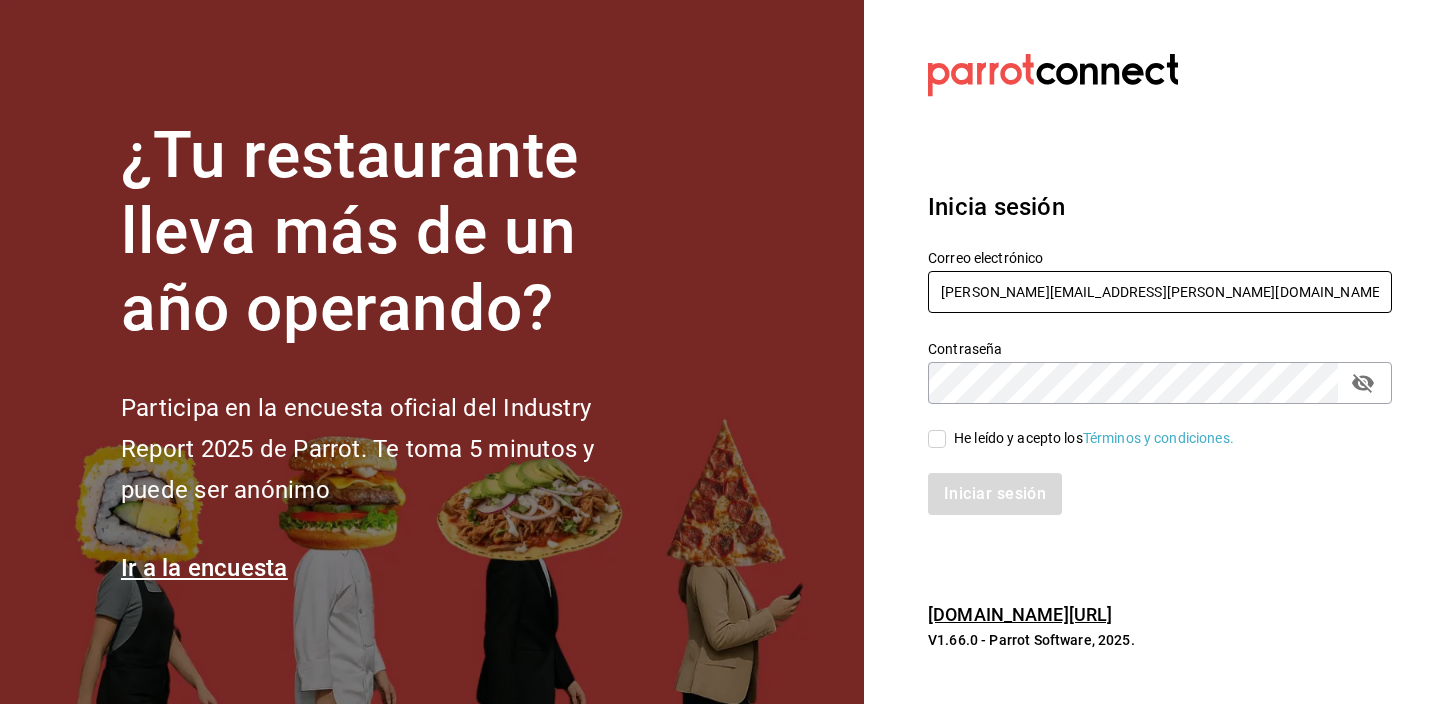 type on "tatiana.delgado@grupocosteno.com" 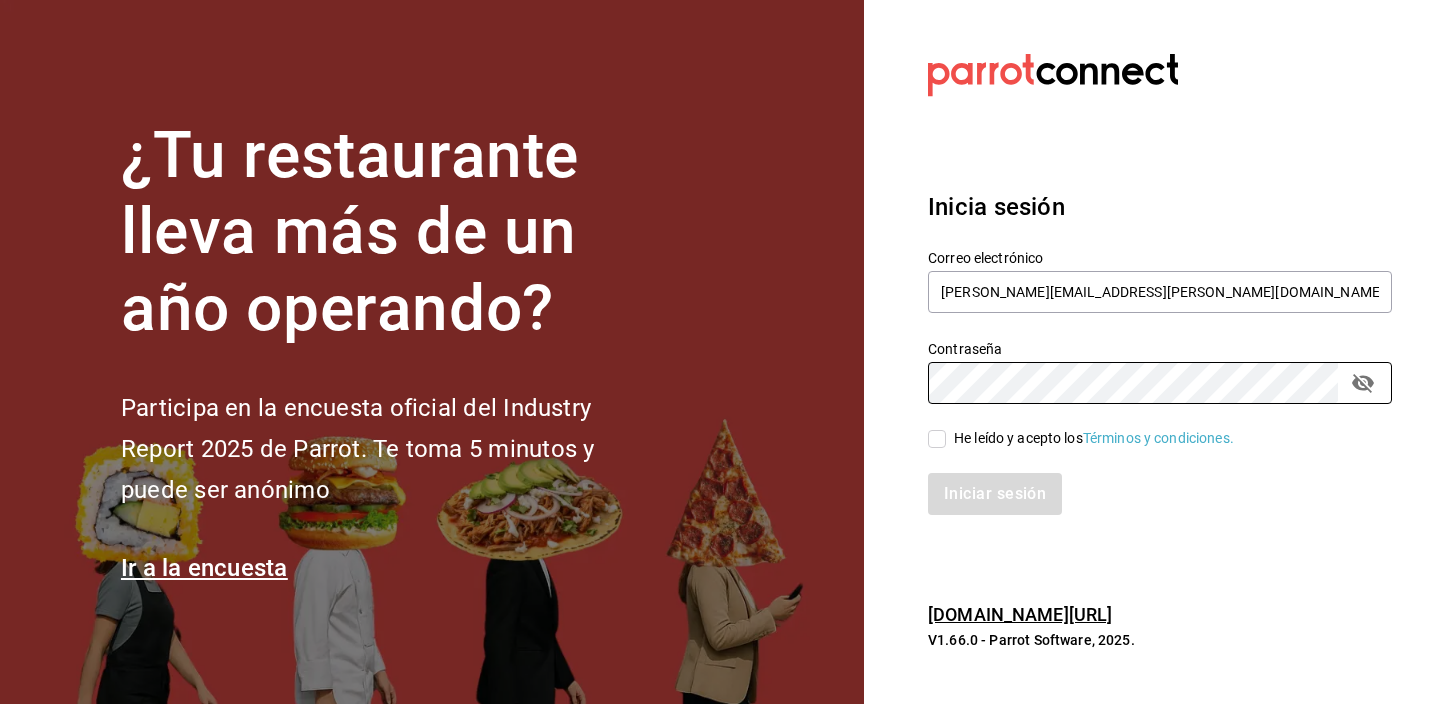 click on "He leído y acepto los  Términos y condiciones." at bounding box center (1094, 438) 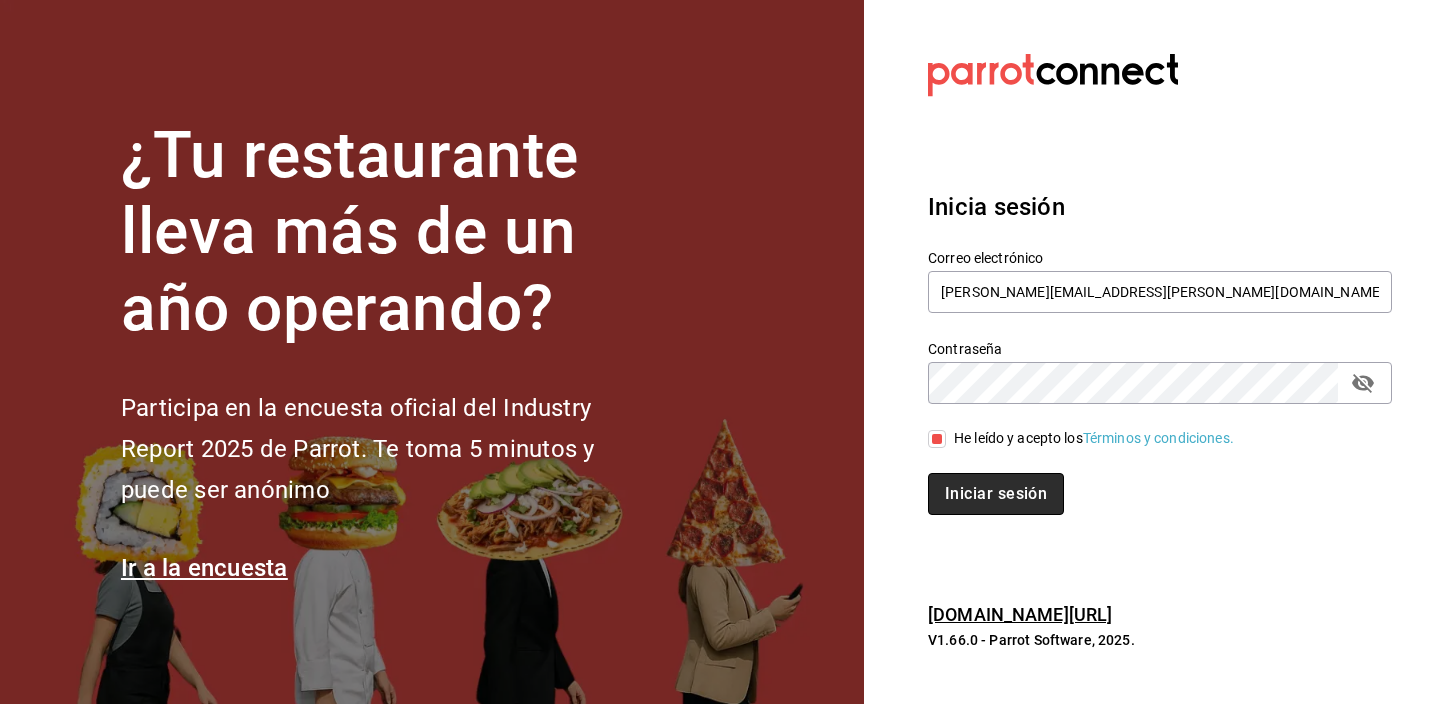 click on "Iniciar sesión" at bounding box center [996, 494] 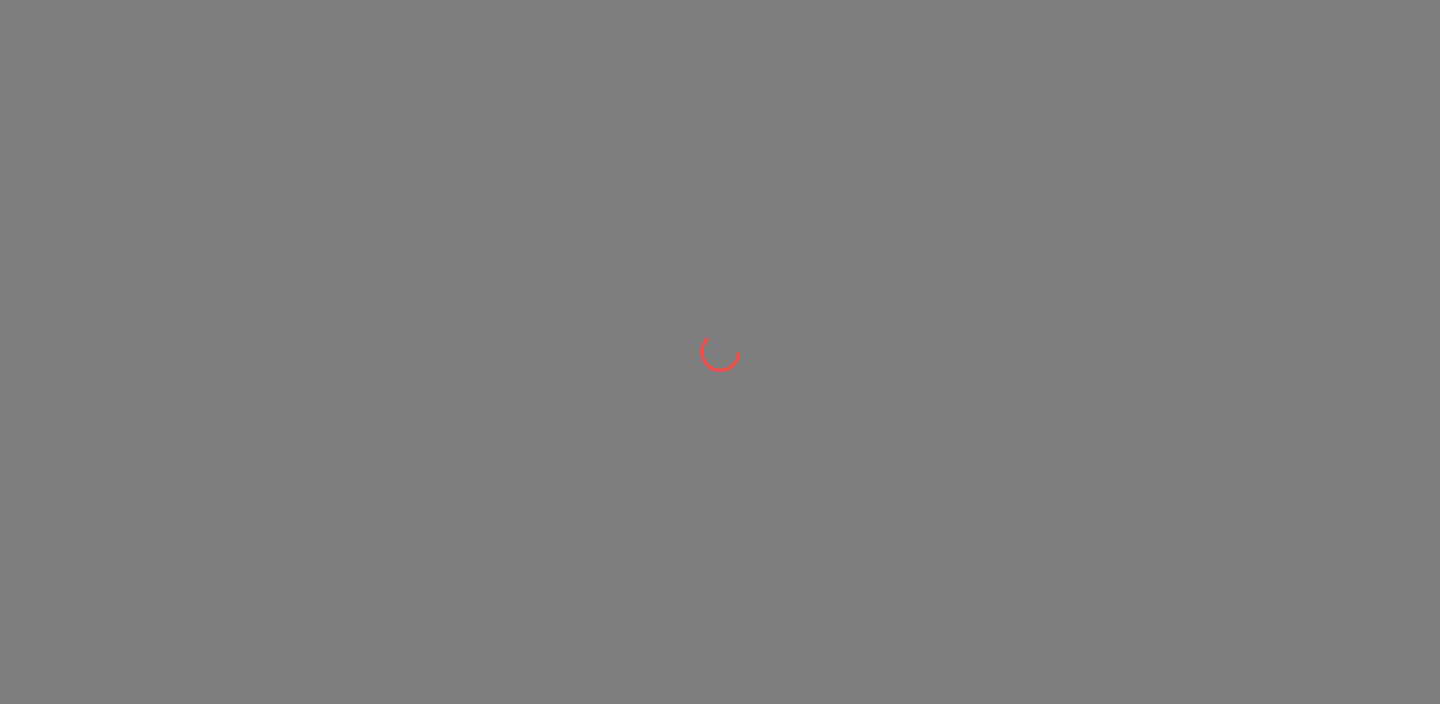 scroll, scrollTop: 0, scrollLeft: 0, axis: both 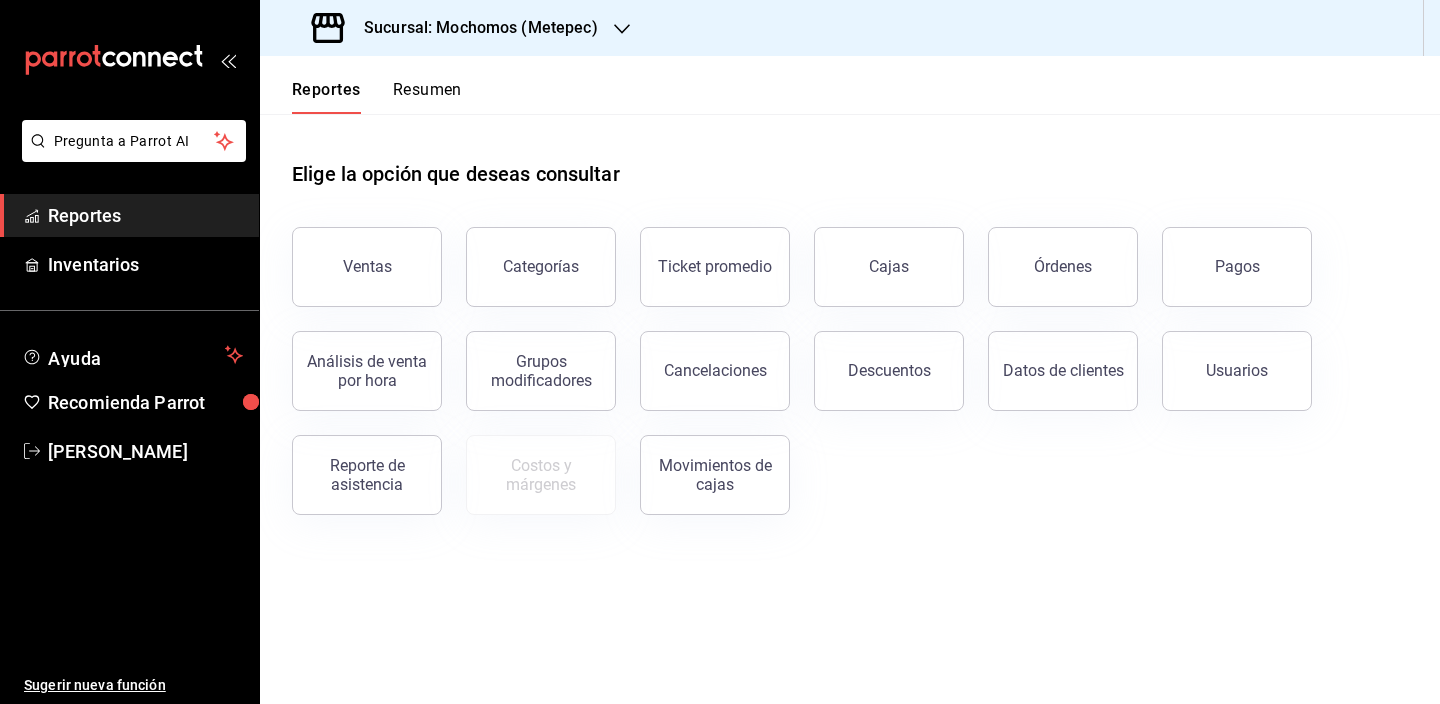 click on "Sucursal: Mochomos (Metepec)" at bounding box center (473, 28) 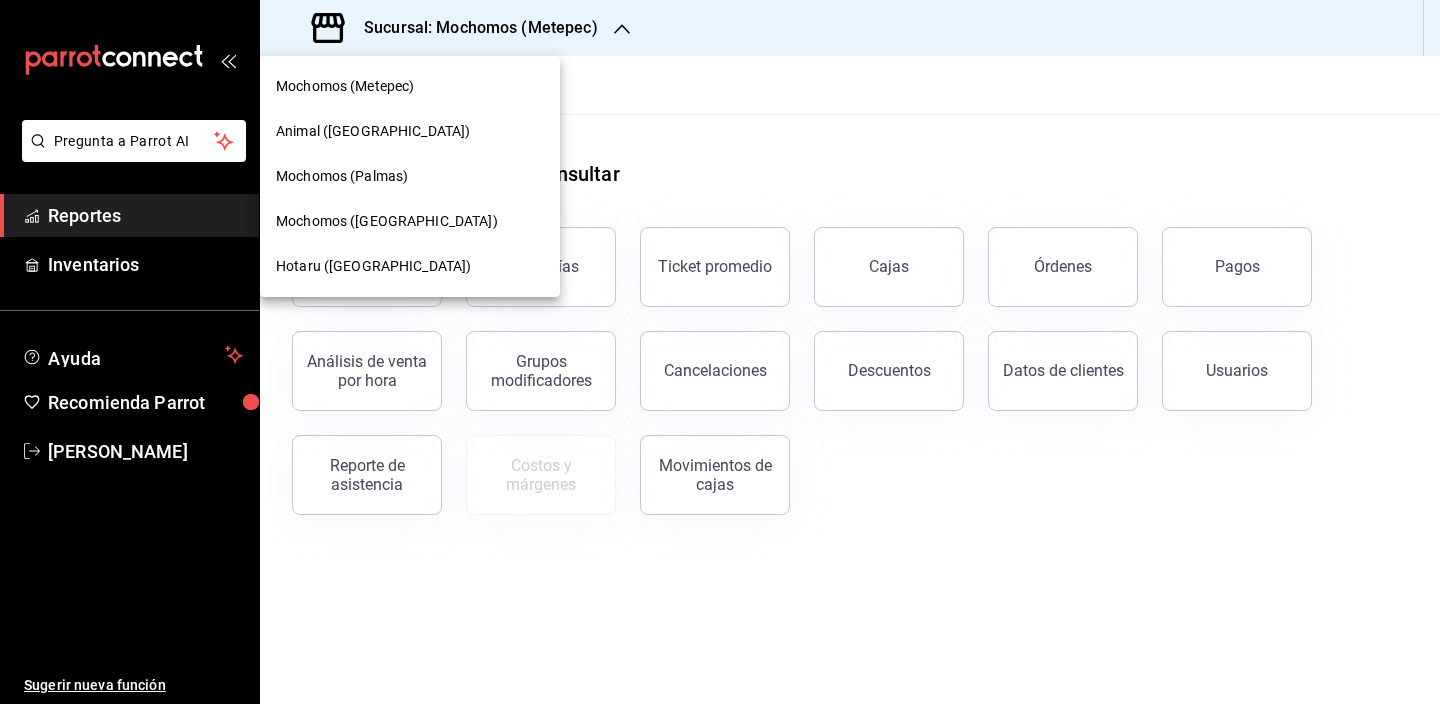 click on "Hotaru ([GEOGRAPHIC_DATA])" at bounding box center [410, 266] 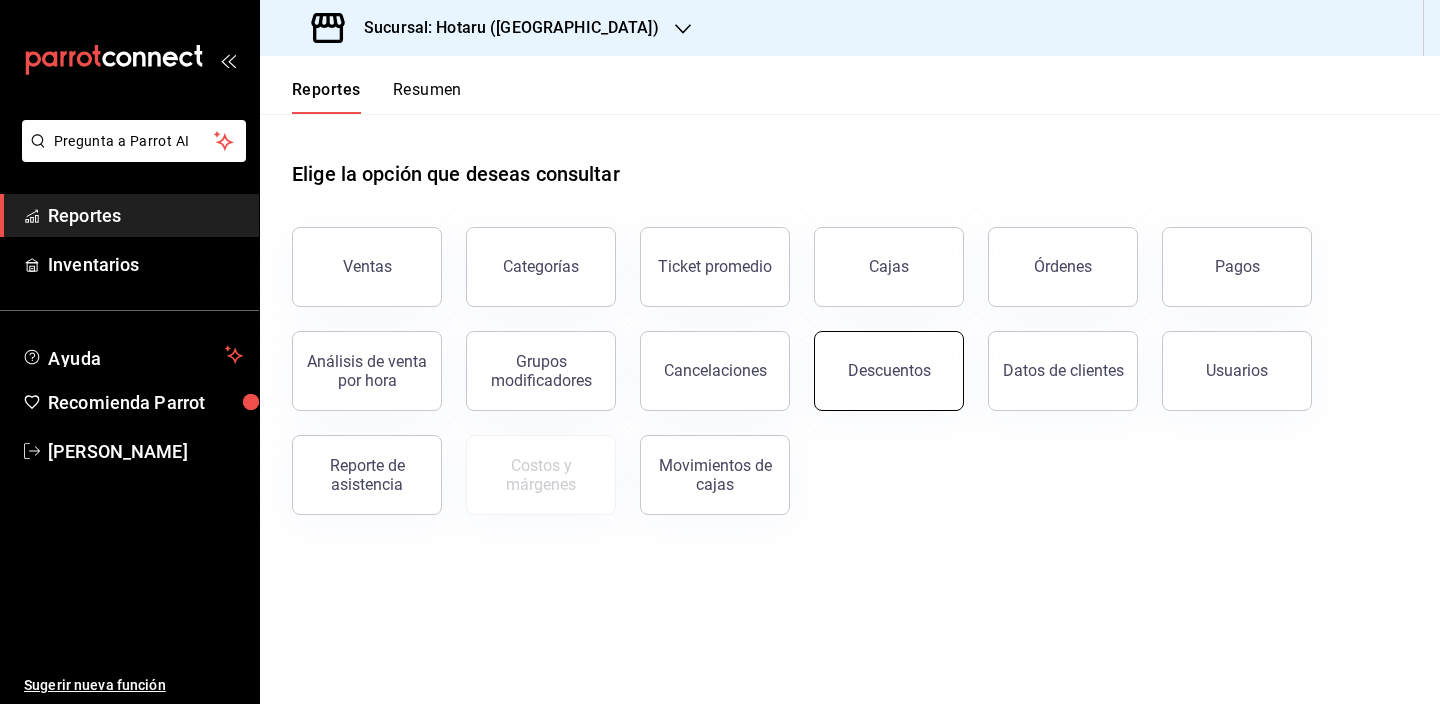 click on "Descuentos" at bounding box center (889, 371) 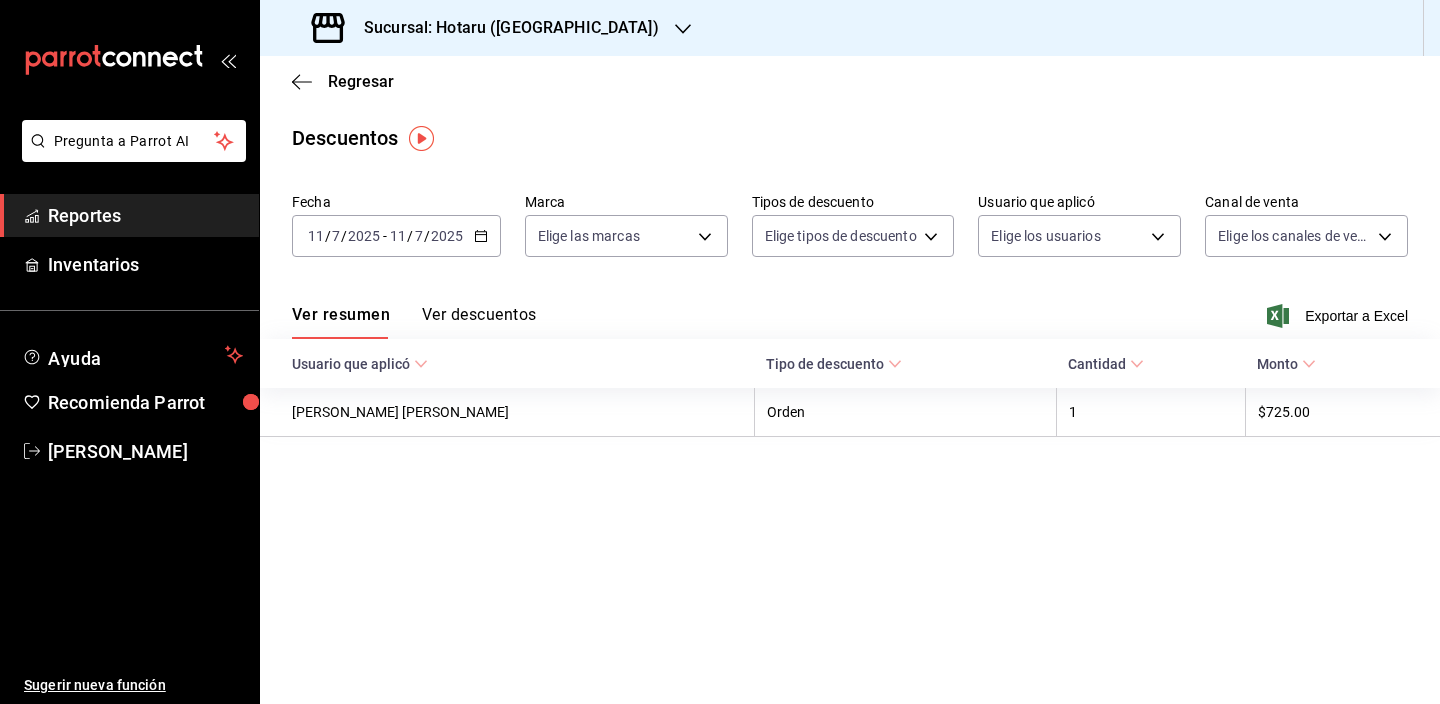click 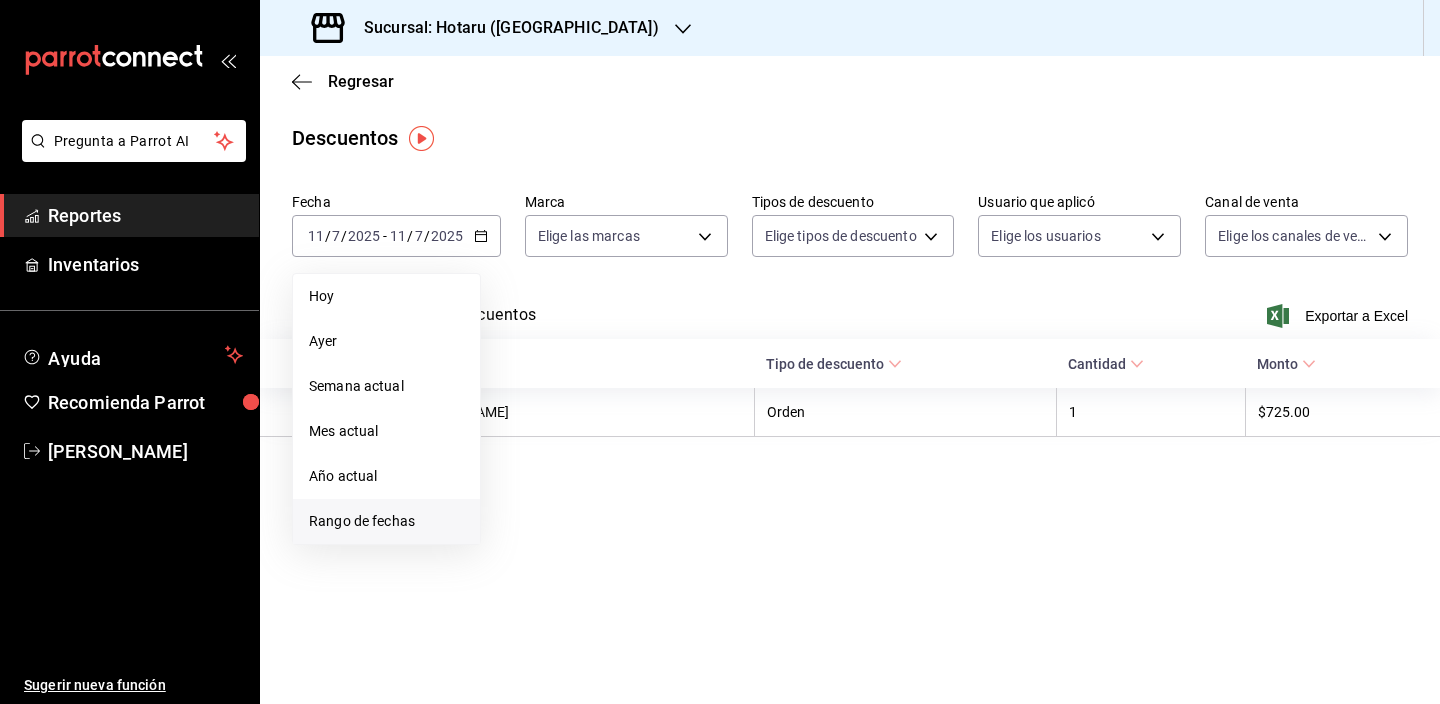 click on "Rango de fechas" at bounding box center [386, 521] 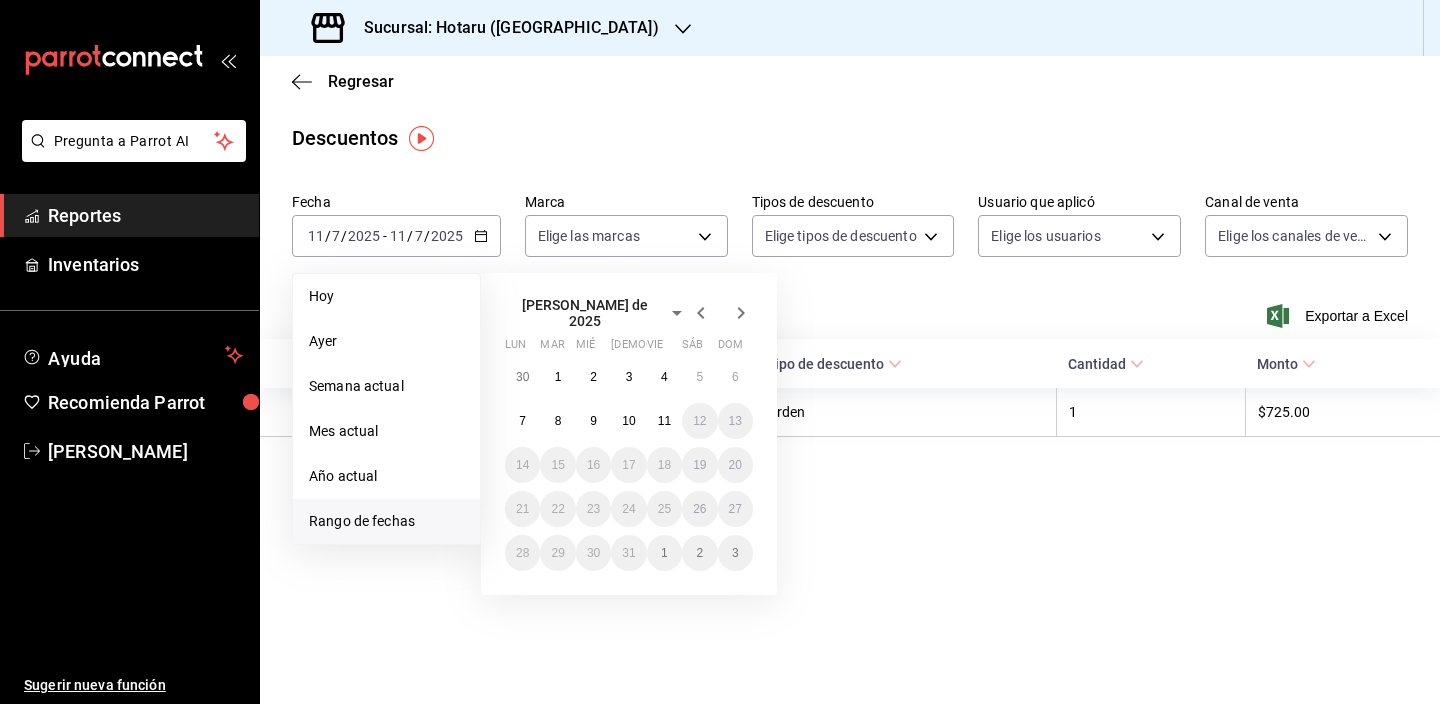 click 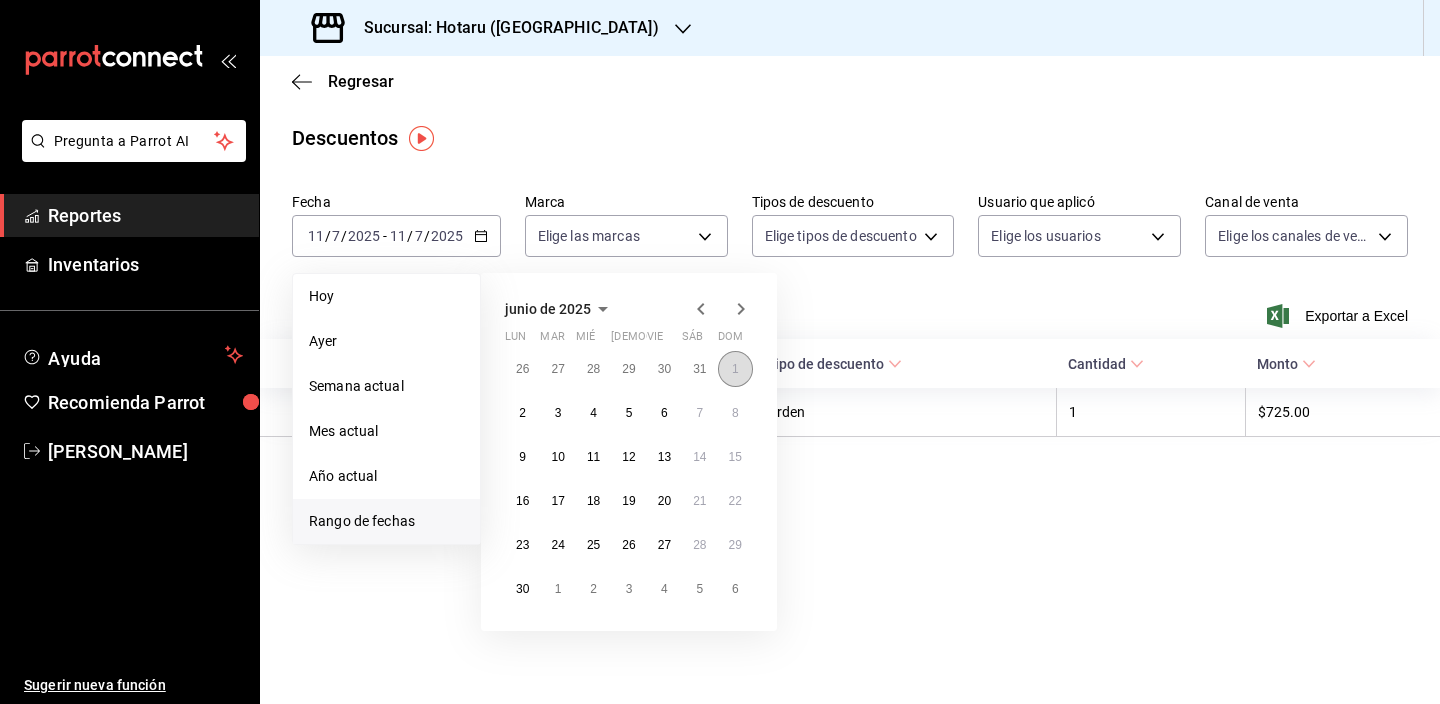 click on "1" at bounding box center [735, 369] 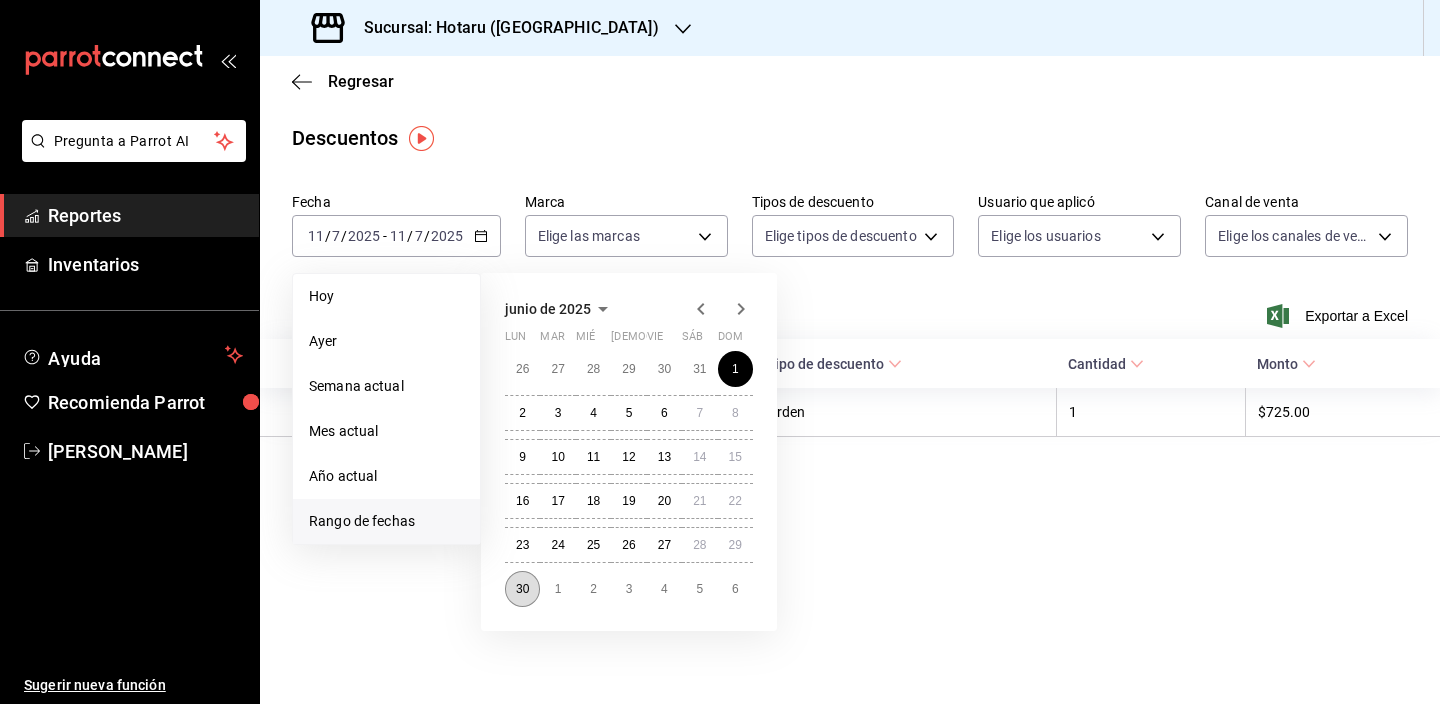click on "30" at bounding box center [522, 589] 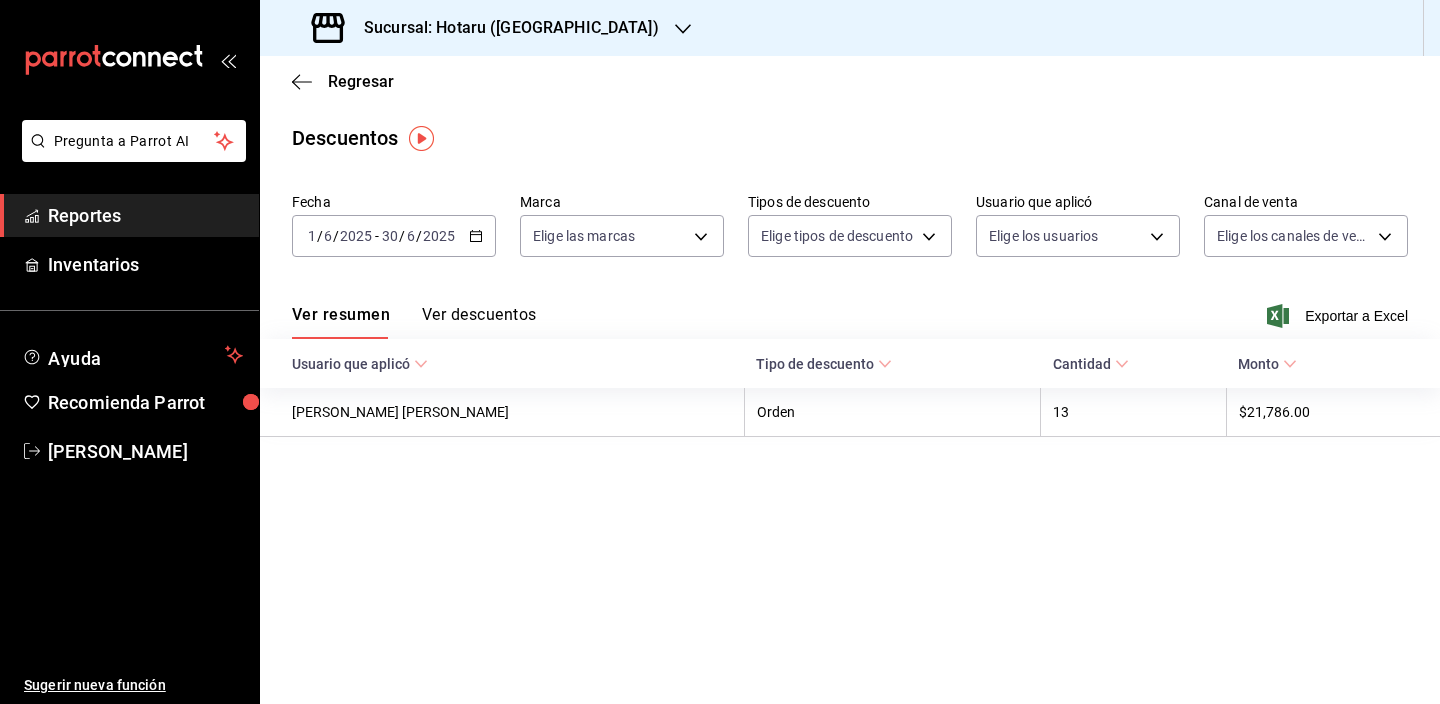 click on "Ver descuentos" at bounding box center [479, 322] 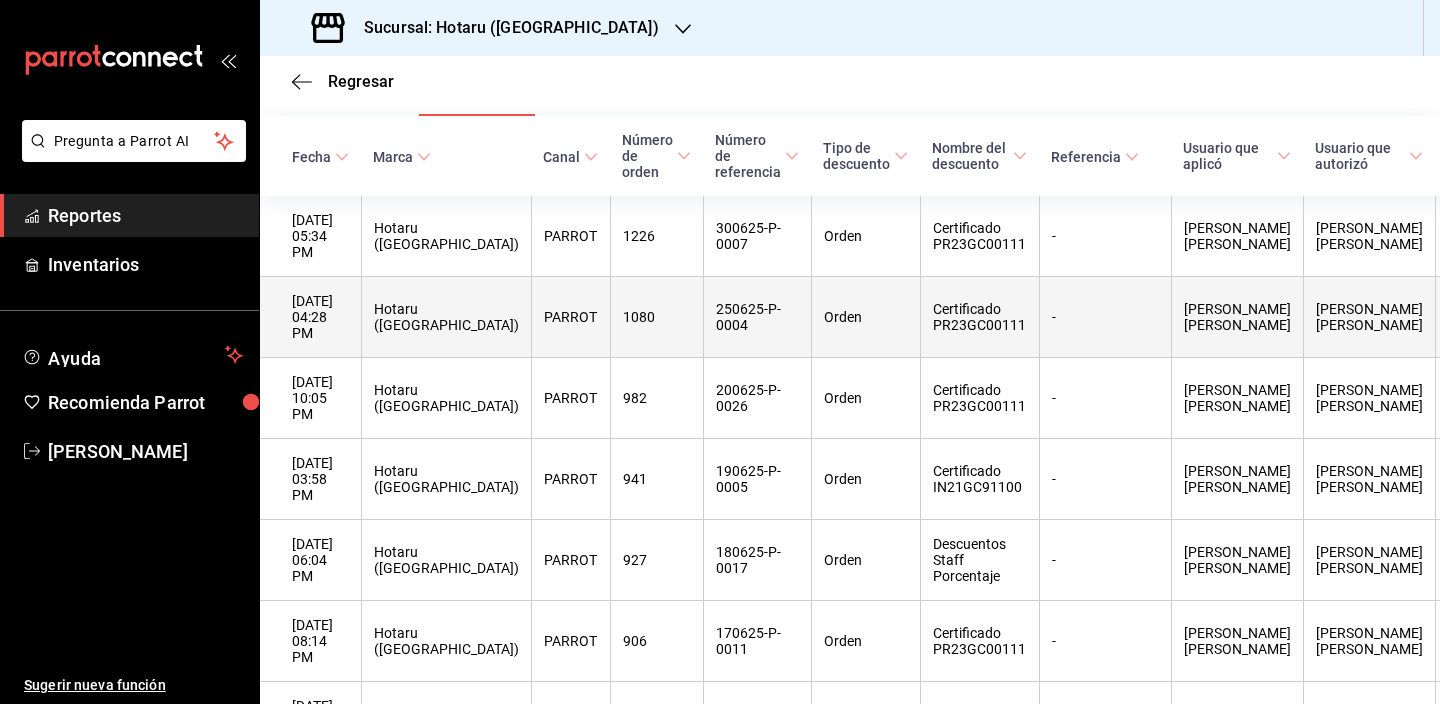 scroll, scrollTop: 0, scrollLeft: 0, axis: both 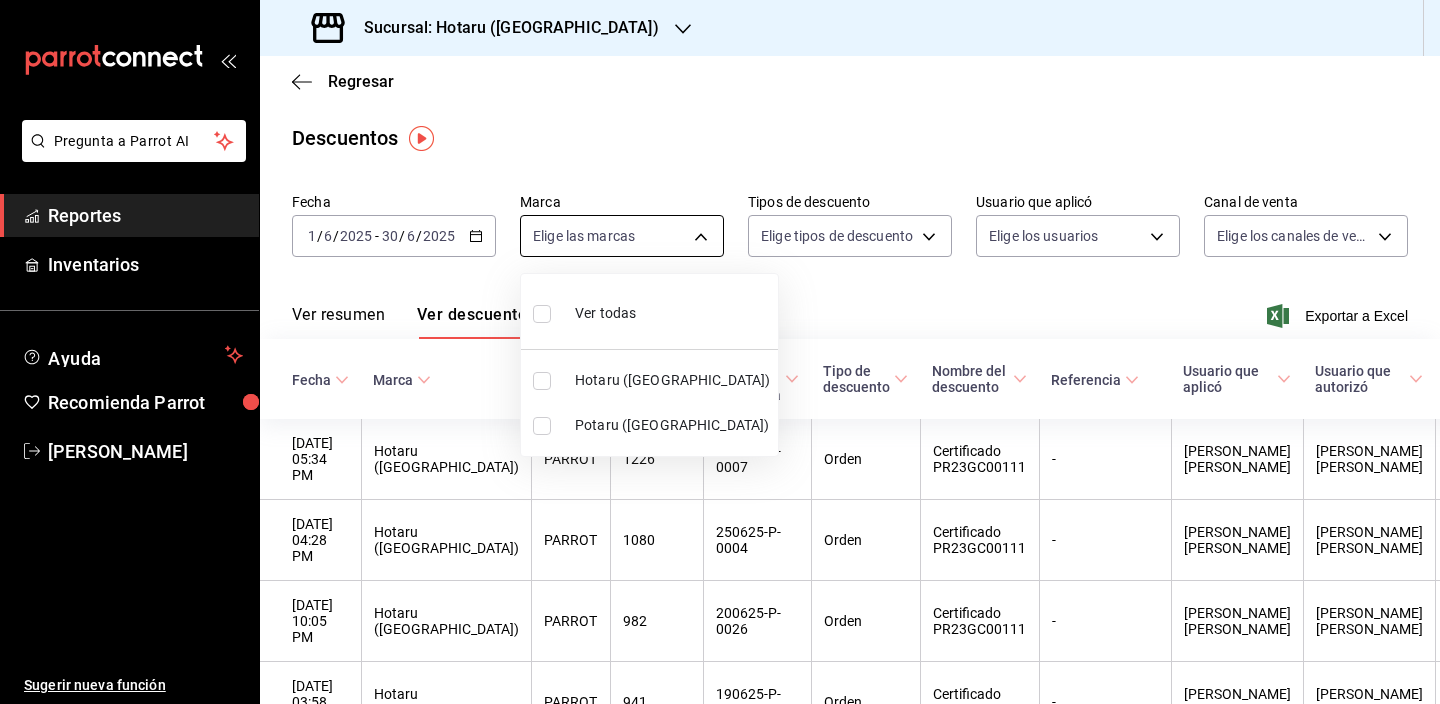 click on "Pregunta a Parrot AI Reportes   Inventarios   Ayuda Recomienda Parrot   [PERSON_NAME]   Sugerir nueva función   Sucursal: Hotaru ([GEOGRAPHIC_DATA]) Regresar Descuentos Fecha [DATE] [DATE] - [DATE] [DATE] Marca Elige las marcas Tipos de descuento Elige tipos de descuento Usuario que aplicó Elige los usuarios Canal de venta Elige los [PERSON_NAME] de venta Ver resumen Ver descuentos Exportar a Excel Fecha Marca Canal Número de orden Número de referencia Tipo de descuento Nombre del descuento Referencia Usuario que aplicó Usuario que autorizó Total [DATE] 05:34 PM Hotaru ([GEOGRAPHIC_DATA]) PARROT 1226 300625-P-0007 Orden Certificado PR23GC00111 - [PERSON_NAME] [PERSON_NAME] [PERSON_NAME] $4,000.00 [DATE] 04:28 PM Hotaru ([GEOGRAPHIC_DATA]) PARROT 1080 250625-P-0004 Orden Certificado PR23GC00111 - [PERSON_NAME] [PERSON_NAME] [PERSON_NAME] $1,700.00 [DATE] 10:05 PM Hotaru ([GEOGRAPHIC_DATA]) PARROT 982 200625-P-0026 Orden Certificado PR23GC00111 - [PERSON_NAME] [PERSON_NAME] [PERSON_NAME] $500.00" at bounding box center [720, 352] 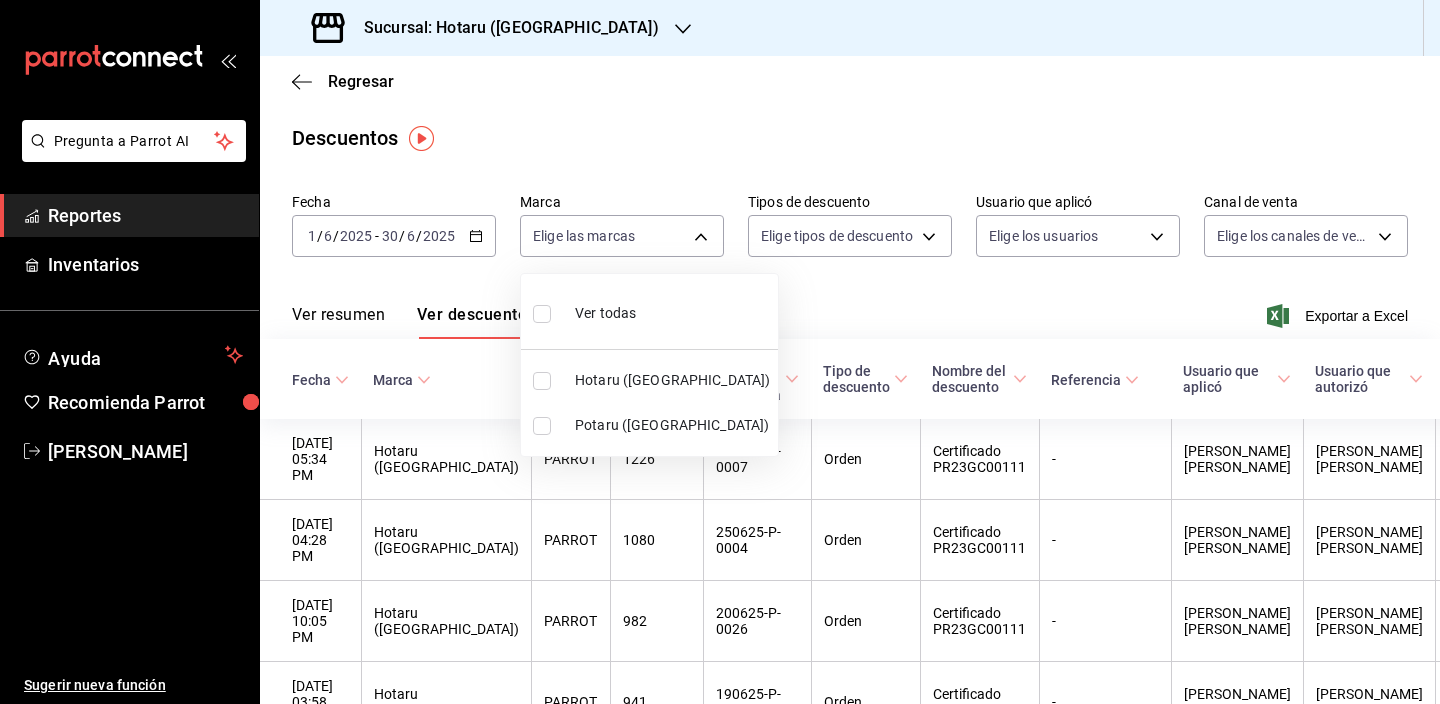 click on "Hotaru ([GEOGRAPHIC_DATA])" at bounding box center (672, 380) 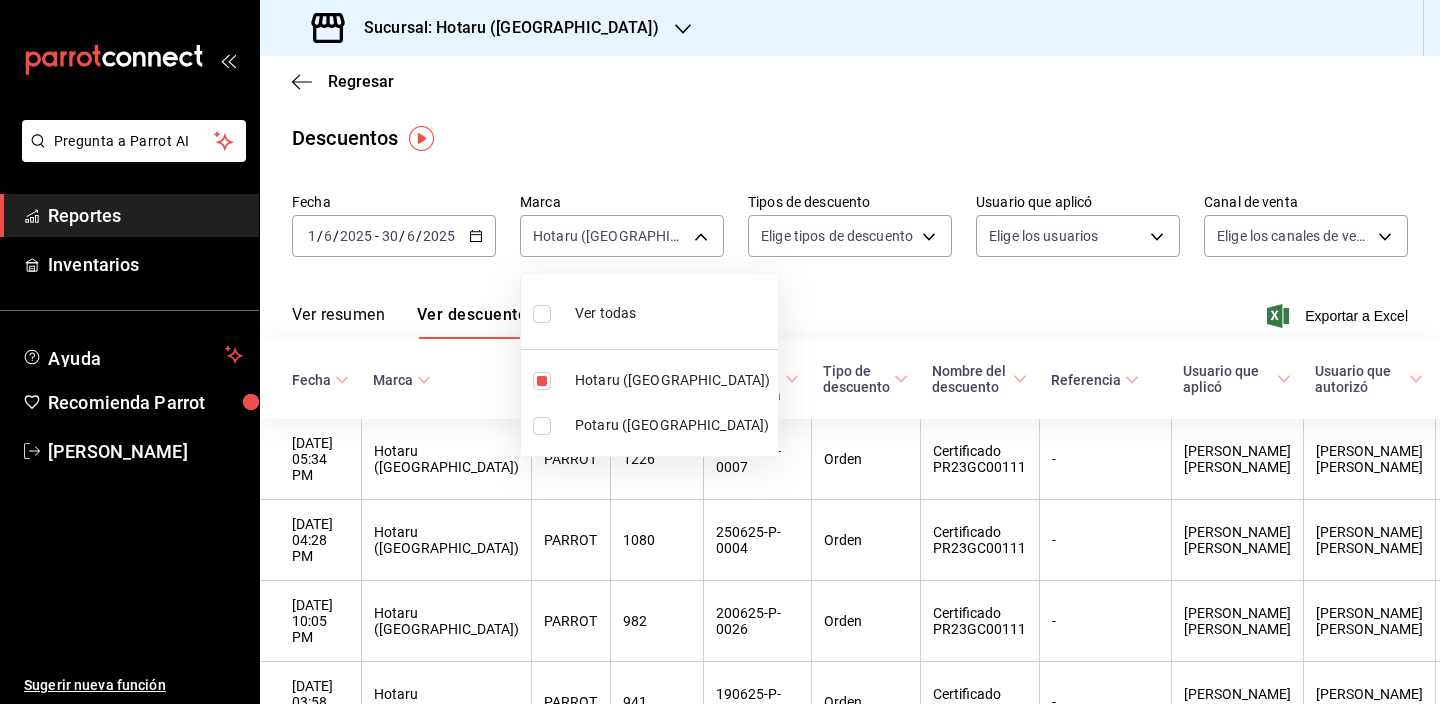click at bounding box center (720, 352) 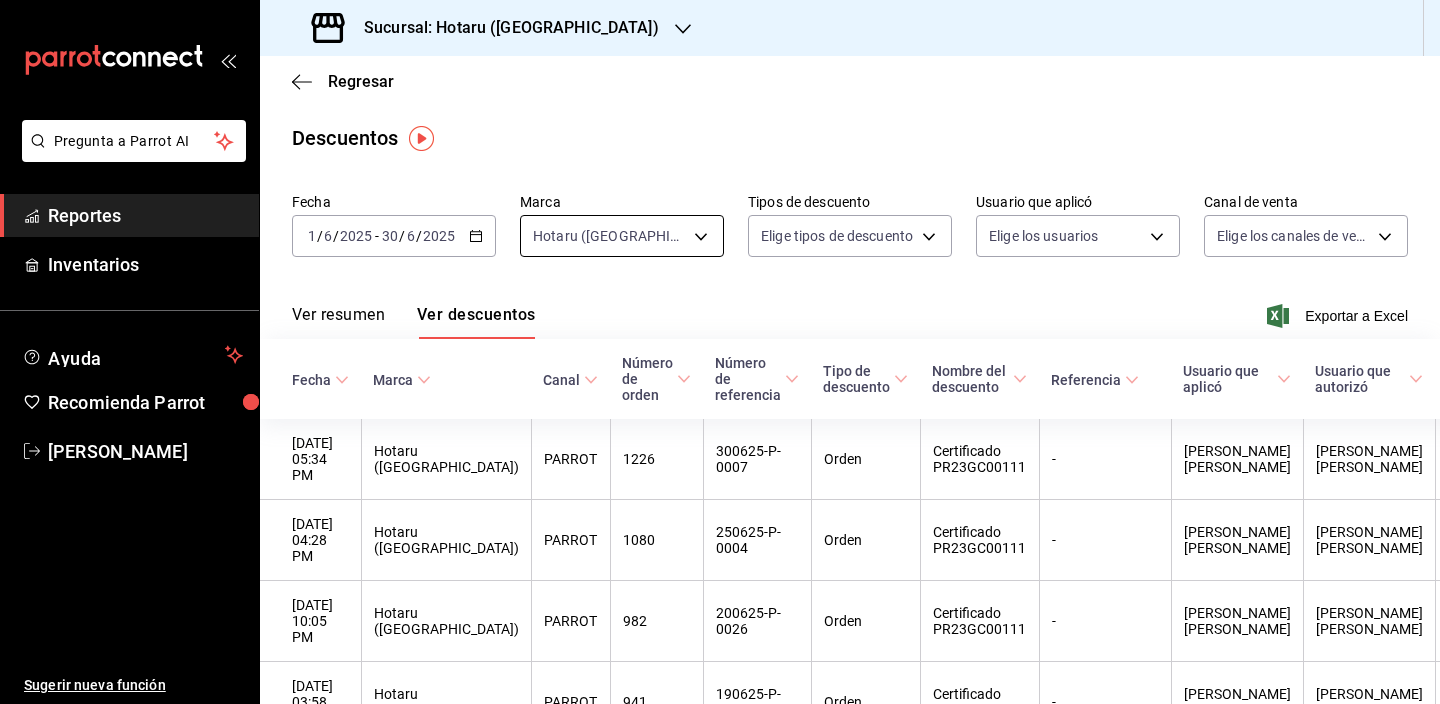 click on "Pregunta a Parrot AI Reportes   Inventarios   Ayuda Recomienda Parrot   [PERSON_NAME]   Sugerir nueva función   Sucursal: Hotaru ([GEOGRAPHIC_DATA]) Regresar Descuentos Fecha [DATE] [DATE] - [DATE] [DATE] Marca Hotaru ([GEOGRAPHIC_DATA]) 28f2b94b-43d9-4456-ab58-be91b69769b2 Tipos de descuento Elige tipos de descuento Usuario que aplicó Elige los usuarios Canal de venta Elige los [PERSON_NAME] de venta Ver resumen Ver descuentos Exportar a Excel Fecha Marca Canal Número de orden Número de referencia Tipo de descuento Nombre del descuento Referencia Usuario que aplicó Usuario que autorizó Total [DATE] 05:34 PM Hotaru ([GEOGRAPHIC_DATA]) PARROT 1226 300625-P-0007 Orden Certificado PR23GC00111 - [PERSON_NAME] [PERSON_NAME] [PERSON_NAME] $4,000.00 [DATE] 04:28 PM Hotaru ([GEOGRAPHIC_DATA]) PARROT 1080 250625-P-0004 Orden Certificado PR23GC00111 - [PERSON_NAME] [PERSON_NAME] [PERSON_NAME] $1,700.00 [DATE] 10:05 PM [GEOGRAPHIC_DATA] ([GEOGRAPHIC_DATA]) PARROT 982 200625-P-0026 Orden Certificado PR23GC00111 - $500.00 PARROT 941 - -" at bounding box center (720, 352) 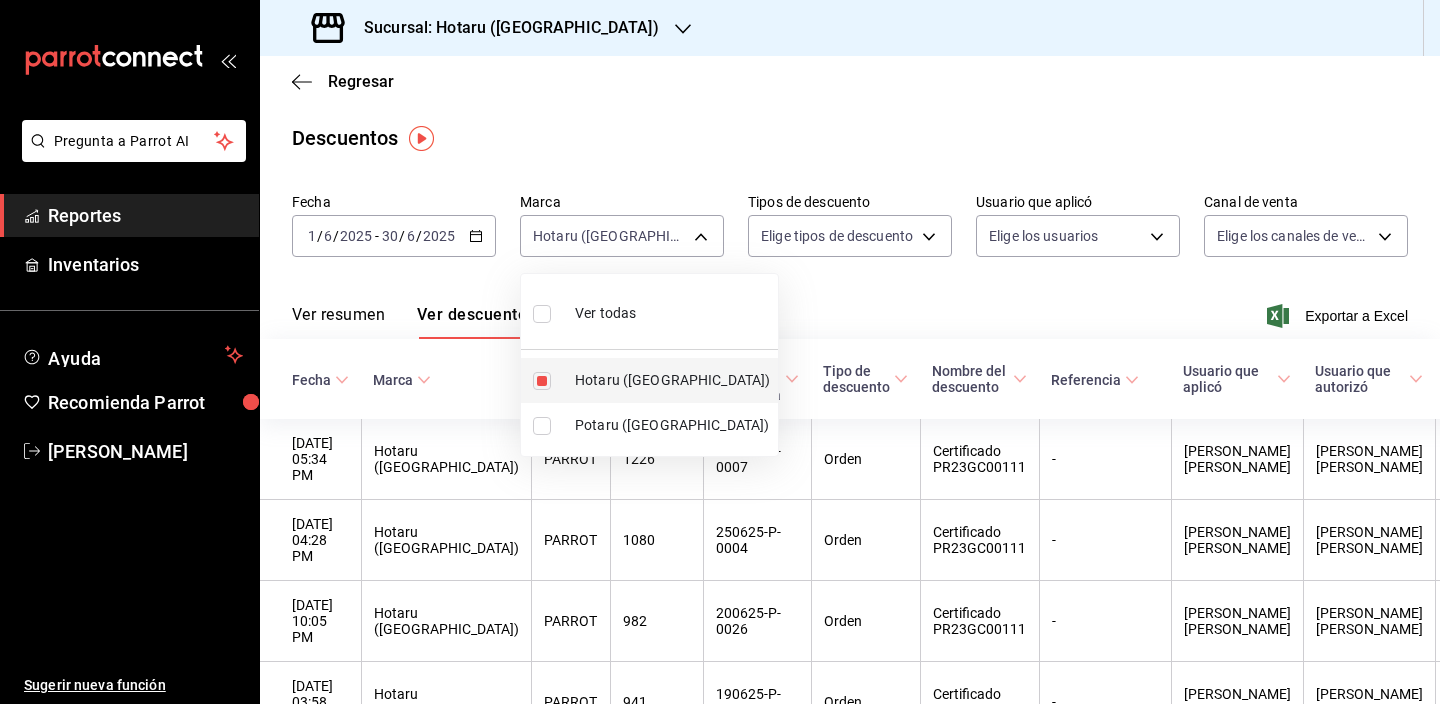 click on "Hotaru ([GEOGRAPHIC_DATA])" at bounding box center [672, 380] 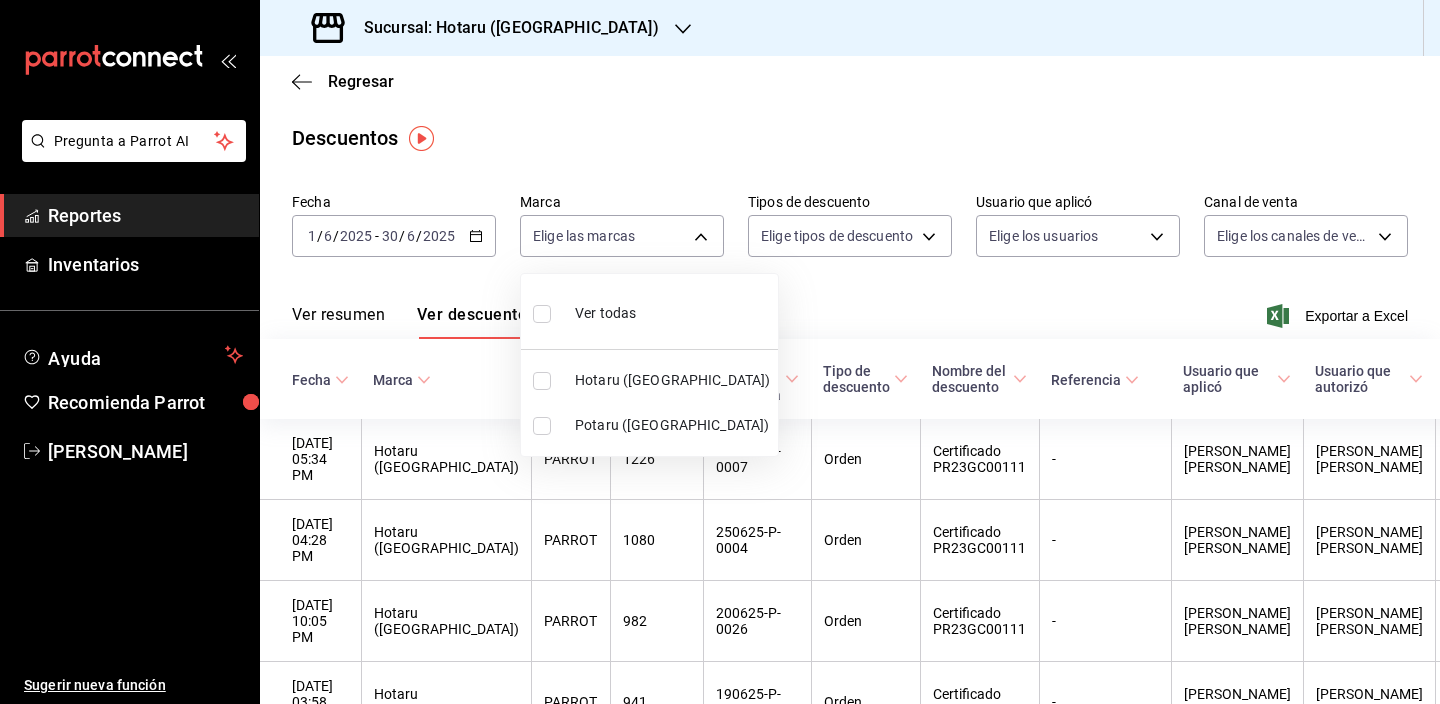 click at bounding box center [720, 352] 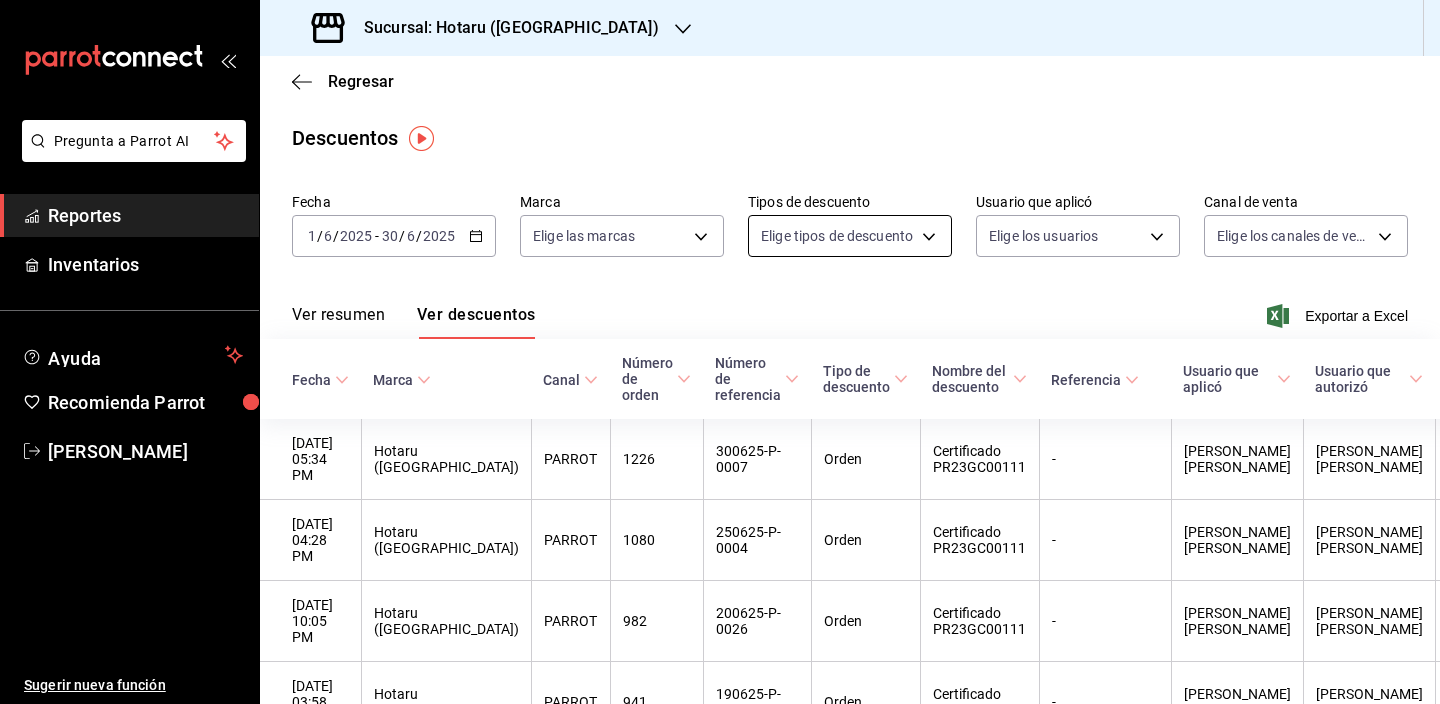 click on "Pregunta a Parrot AI Reportes   Inventarios   Ayuda Recomienda Parrot   [PERSON_NAME]   Sugerir nueva función   Sucursal: Hotaru ([GEOGRAPHIC_DATA]) Regresar Descuentos Fecha [DATE] [DATE] - [DATE] [DATE] Marca Elige las marcas Tipos de descuento Elige tipos de descuento Usuario que aplicó Elige los usuarios Canal de venta Elige los [PERSON_NAME] de venta Ver resumen Ver descuentos Exportar a Excel Fecha Marca Canal Número de orden Número de referencia Tipo de descuento Nombre del descuento Referencia Usuario que aplicó Usuario que autorizó Total [DATE] 05:34 PM Hotaru ([GEOGRAPHIC_DATA]) PARROT 1226 300625-P-0007 Orden Certificado PR23GC00111 - [PERSON_NAME] [PERSON_NAME] [PERSON_NAME] $4,000.00 [DATE] 04:28 PM Hotaru ([GEOGRAPHIC_DATA]) PARROT 1080 250625-P-0004 Orden Certificado PR23GC00111 - [PERSON_NAME] [PERSON_NAME] [PERSON_NAME] $1,700.00 [DATE] 10:05 PM Hotaru ([GEOGRAPHIC_DATA]) PARROT 982 200625-P-0026 Orden Certificado PR23GC00111 - [PERSON_NAME] [PERSON_NAME] [PERSON_NAME] $500.00" at bounding box center (720, 352) 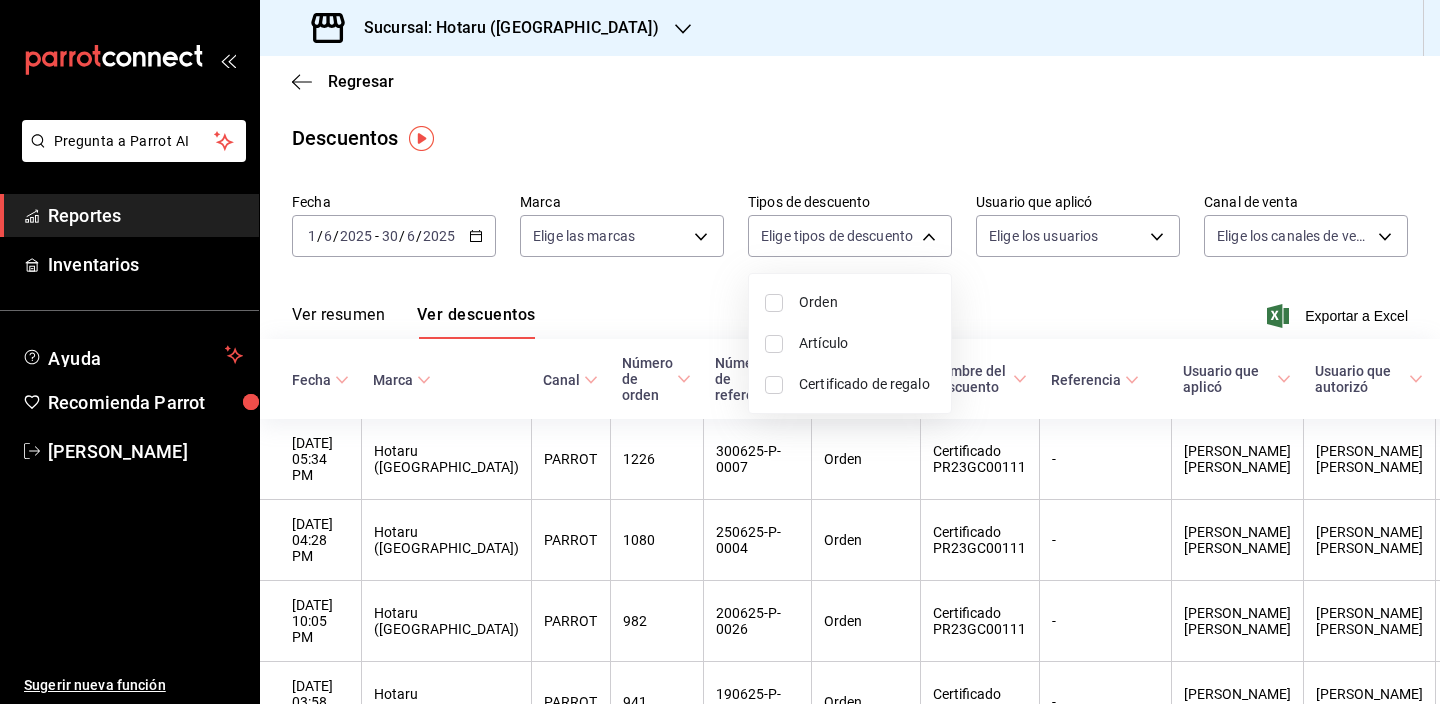 click at bounding box center (720, 352) 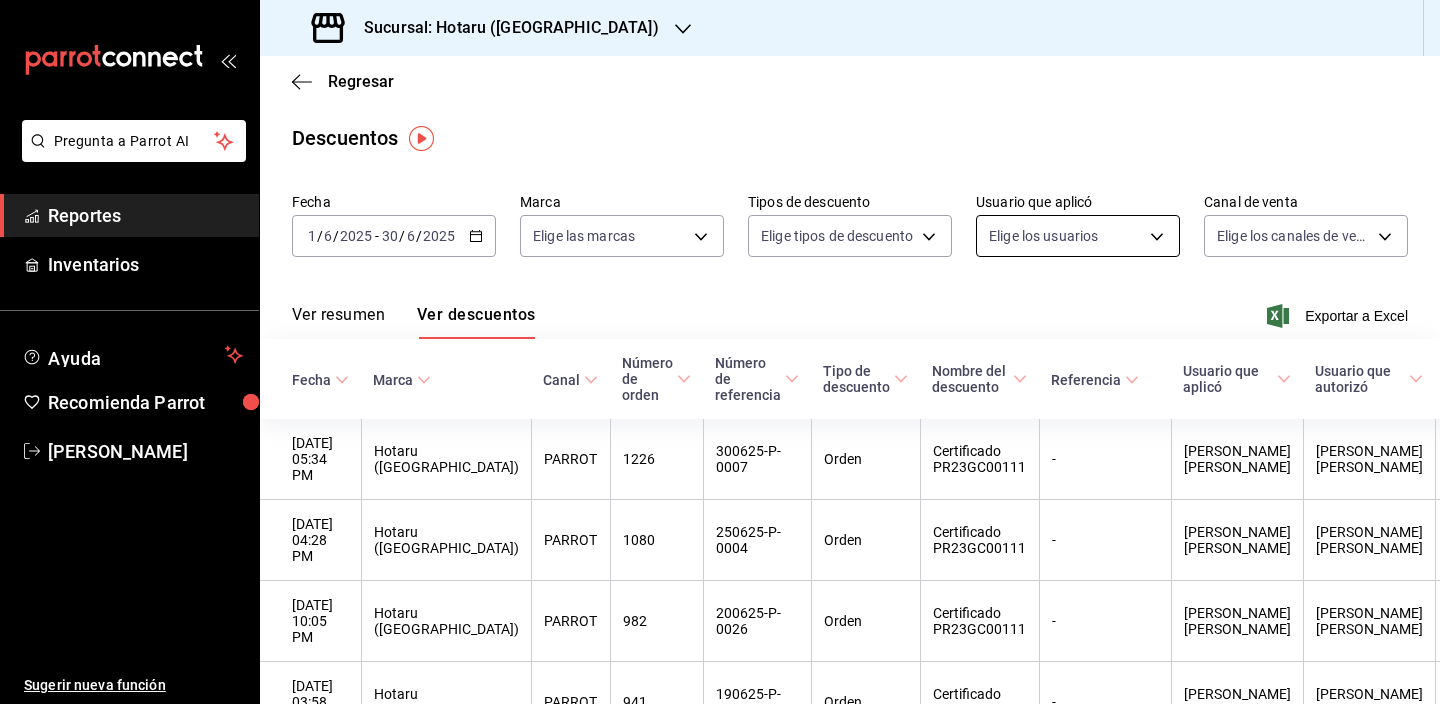 click on "Pregunta a Parrot AI Reportes   Inventarios   Ayuda Recomienda Parrot   [PERSON_NAME]   Sugerir nueva función   Sucursal: Hotaru ([GEOGRAPHIC_DATA]) Regresar Descuentos Fecha [DATE] [DATE] - [DATE] [DATE] Marca Elige las marcas Tipos de descuento Elige tipos de descuento Usuario que aplicó Elige los usuarios Canal de venta Elige los [PERSON_NAME] de venta Ver resumen Ver descuentos Exportar a Excel Fecha Marca Canal Número de orden Número de referencia Tipo de descuento Nombre del descuento Referencia Usuario que aplicó Usuario que autorizó Total [DATE] 05:34 PM Hotaru ([GEOGRAPHIC_DATA]) PARROT 1226 300625-P-0007 Orden Certificado PR23GC00111 - [PERSON_NAME] [PERSON_NAME] [PERSON_NAME] $4,000.00 [DATE] 04:28 PM Hotaru ([GEOGRAPHIC_DATA]) PARROT 1080 250625-P-0004 Orden Certificado PR23GC00111 - [PERSON_NAME] [PERSON_NAME] [PERSON_NAME] $1,700.00 [DATE] 10:05 PM Hotaru ([GEOGRAPHIC_DATA]) PARROT 982 200625-P-0026 Orden Certificado PR23GC00111 - [PERSON_NAME] [PERSON_NAME] [PERSON_NAME] $500.00" at bounding box center (720, 352) 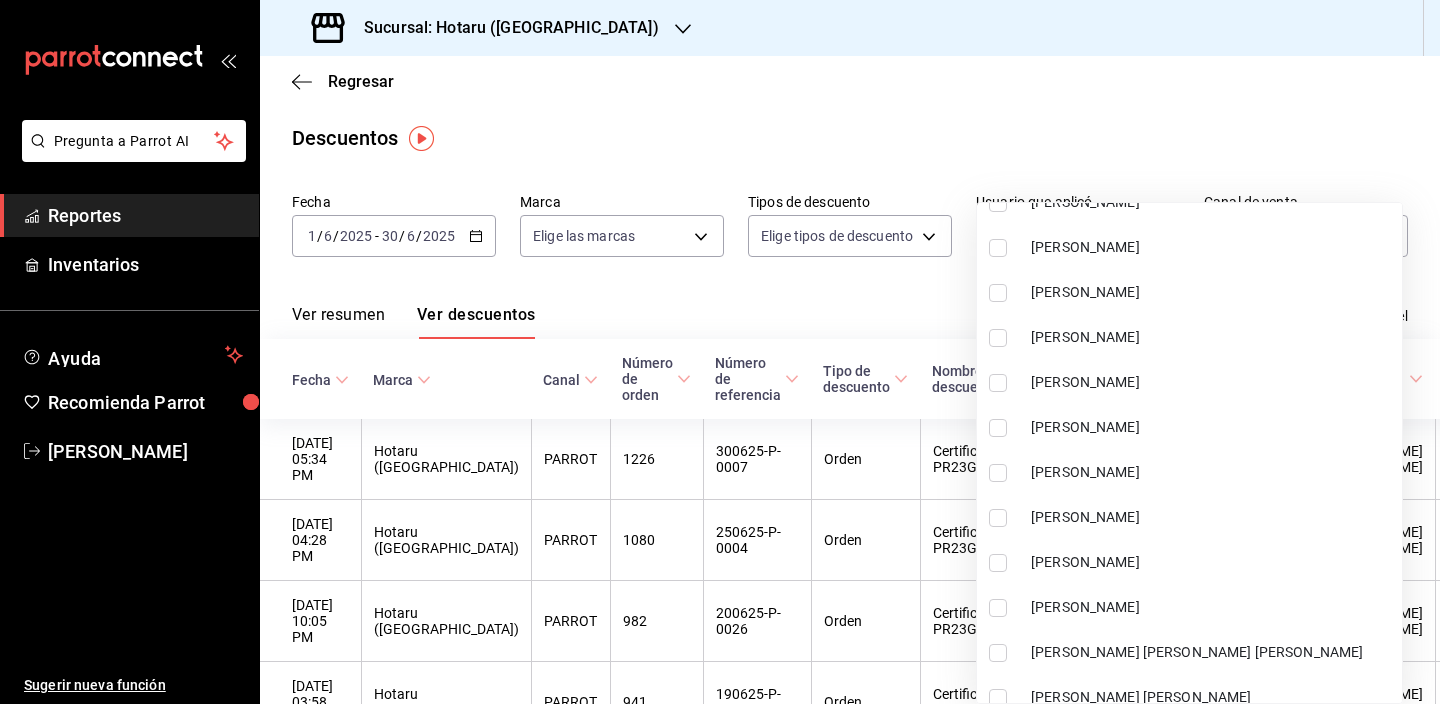 scroll, scrollTop: 2530, scrollLeft: 0, axis: vertical 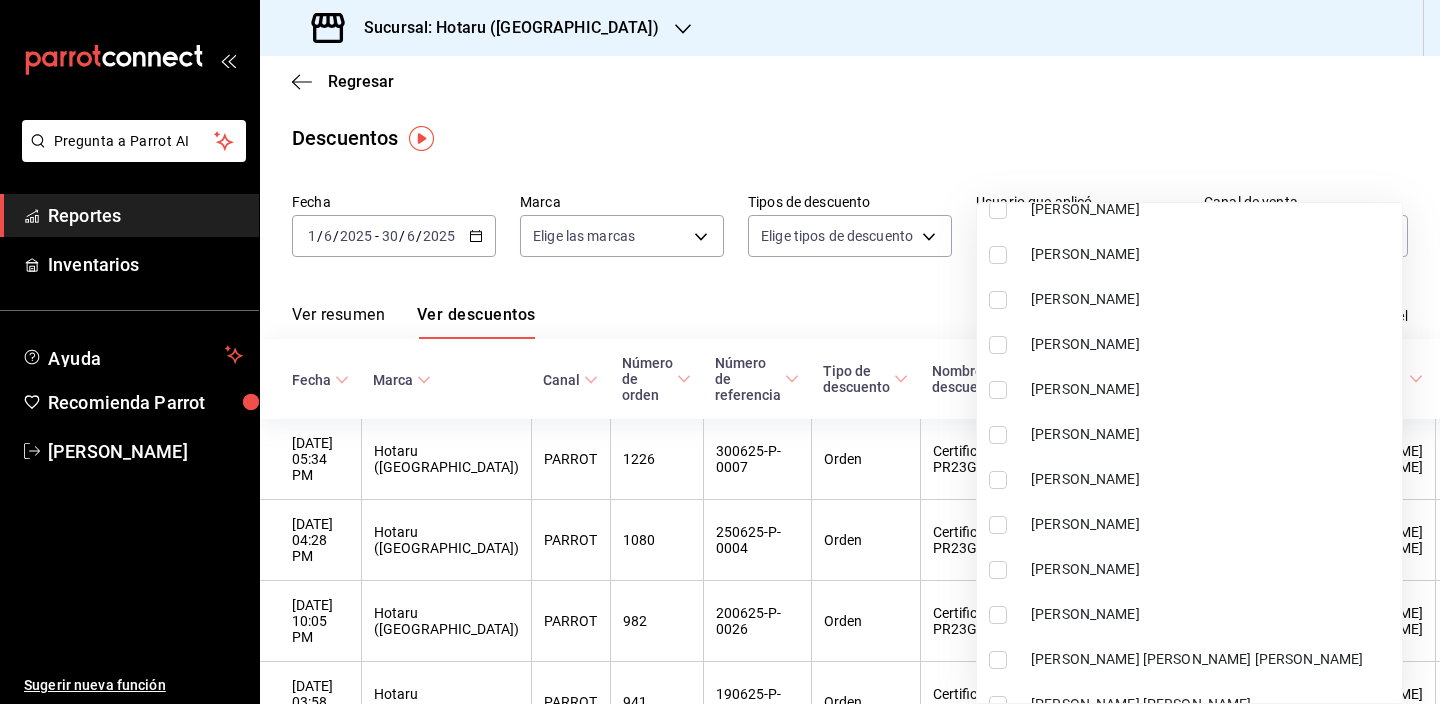 click at bounding box center [720, 352] 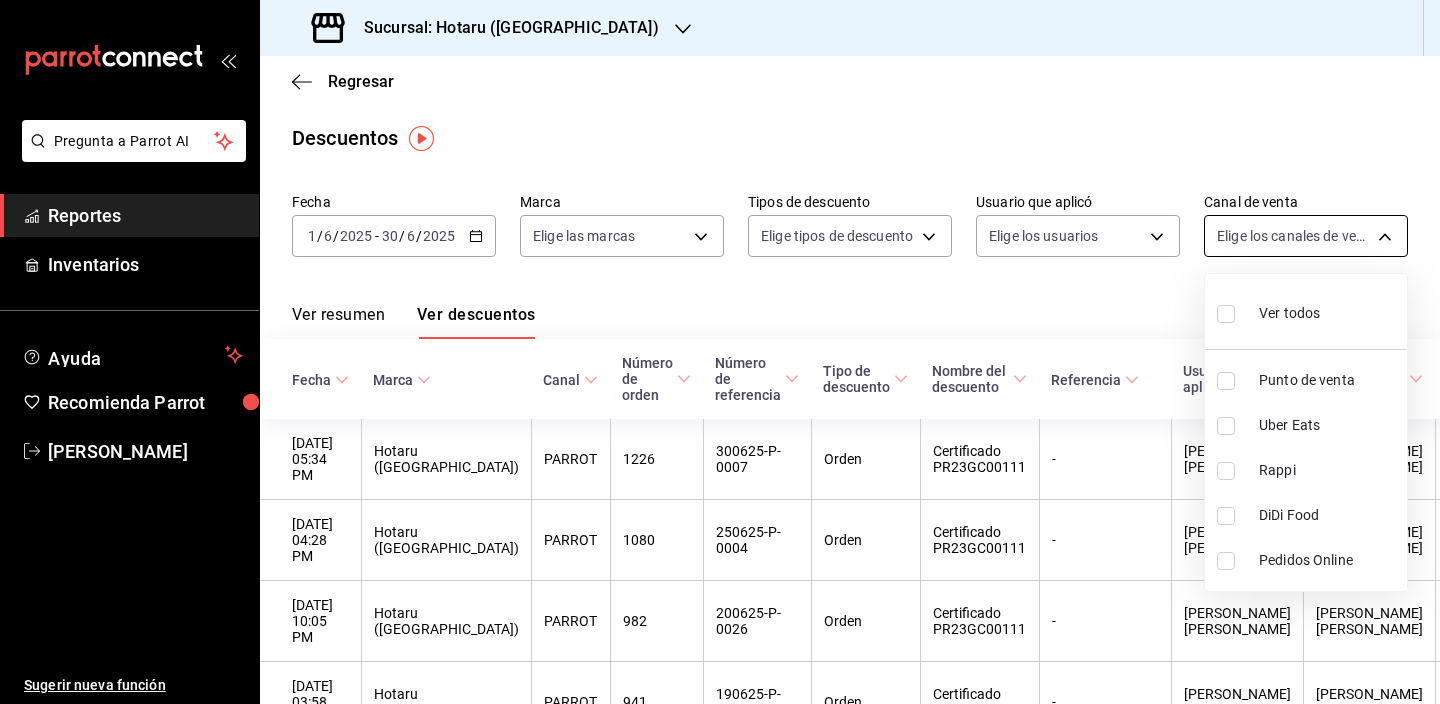 click on "Pregunta a Parrot AI Reportes   Inventarios   Ayuda Recomienda Parrot   [PERSON_NAME]   Sugerir nueva función   Sucursal: Hotaru ([GEOGRAPHIC_DATA]) Regresar Descuentos Fecha [DATE] [DATE] - [DATE] [DATE] Marca Elige las marcas Tipos de descuento Elige tipos de descuento Usuario que aplicó Elige los usuarios Canal de venta Elige los [PERSON_NAME] de venta Ver resumen Ver descuentos Exportar a Excel Fecha Marca Canal Número de orden Número de referencia Tipo de descuento Nombre del descuento Referencia Usuario que aplicó Usuario que autorizó Total [DATE] 05:34 PM Hotaru ([GEOGRAPHIC_DATA]) PARROT 1226 300625-P-0007 Orden Certificado PR23GC00111 - [PERSON_NAME] [PERSON_NAME] [PERSON_NAME] $4,000.00 [DATE] 04:28 PM Hotaru ([GEOGRAPHIC_DATA]) PARROT 1080 250625-P-0004 Orden Certificado PR23GC00111 - [PERSON_NAME] [PERSON_NAME] [PERSON_NAME] $1,700.00 [DATE] 10:05 PM Hotaru ([GEOGRAPHIC_DATA]) PARROT 982 200625-P-0026 Orden Certificado PR23GC00111 - [PERSON_NAME] [PERSON_NAME] [PERSON_NAME] $500.00" at bounding box center [720, 352] 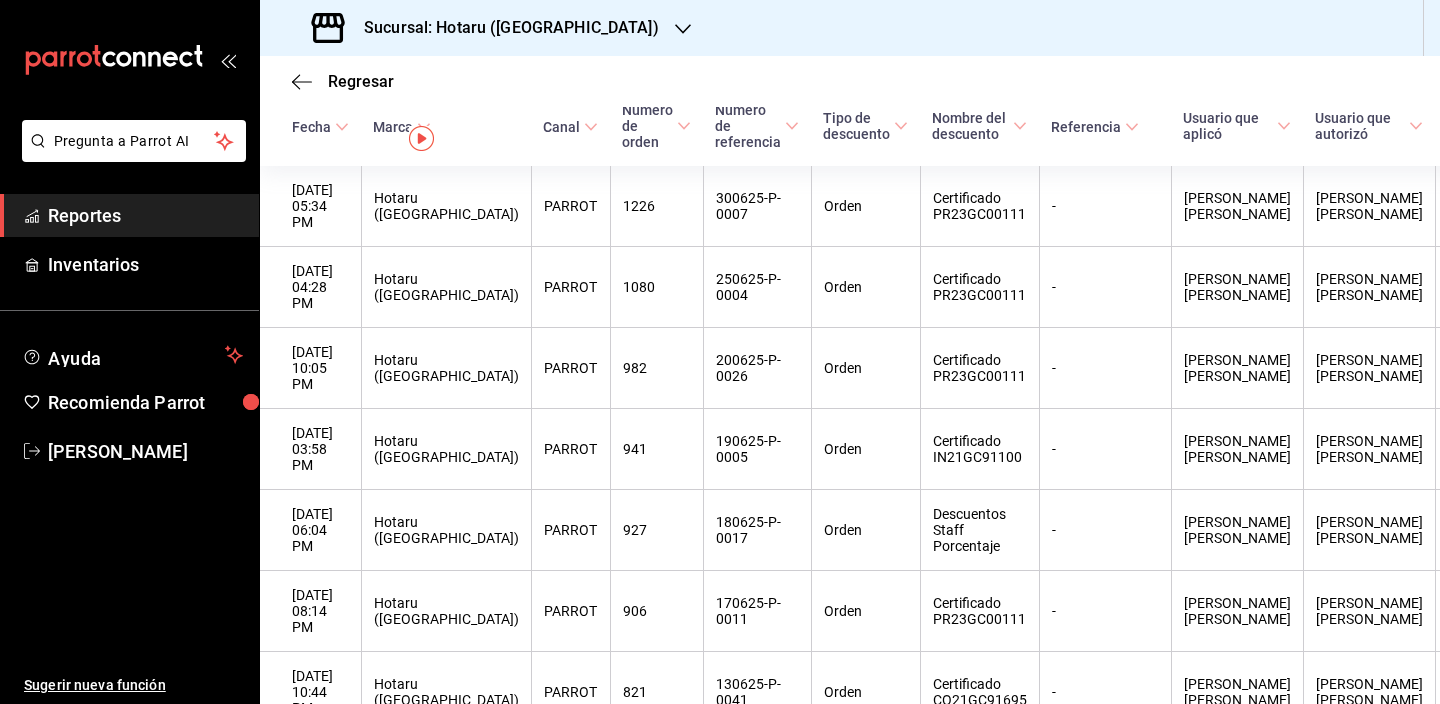 scroll, scrollTop: 0, scrollLeft: 0, axis: both 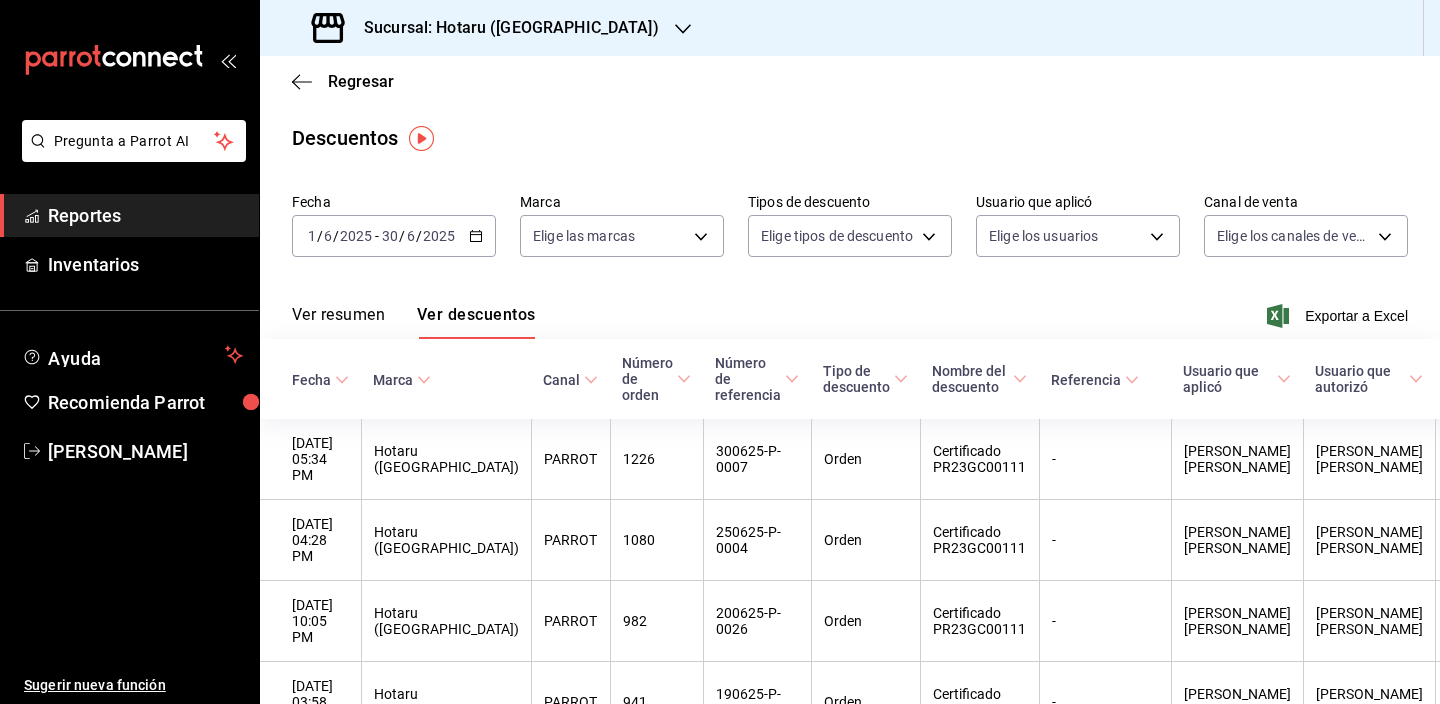 click on "Reportes" at bounding box center [145, 215] 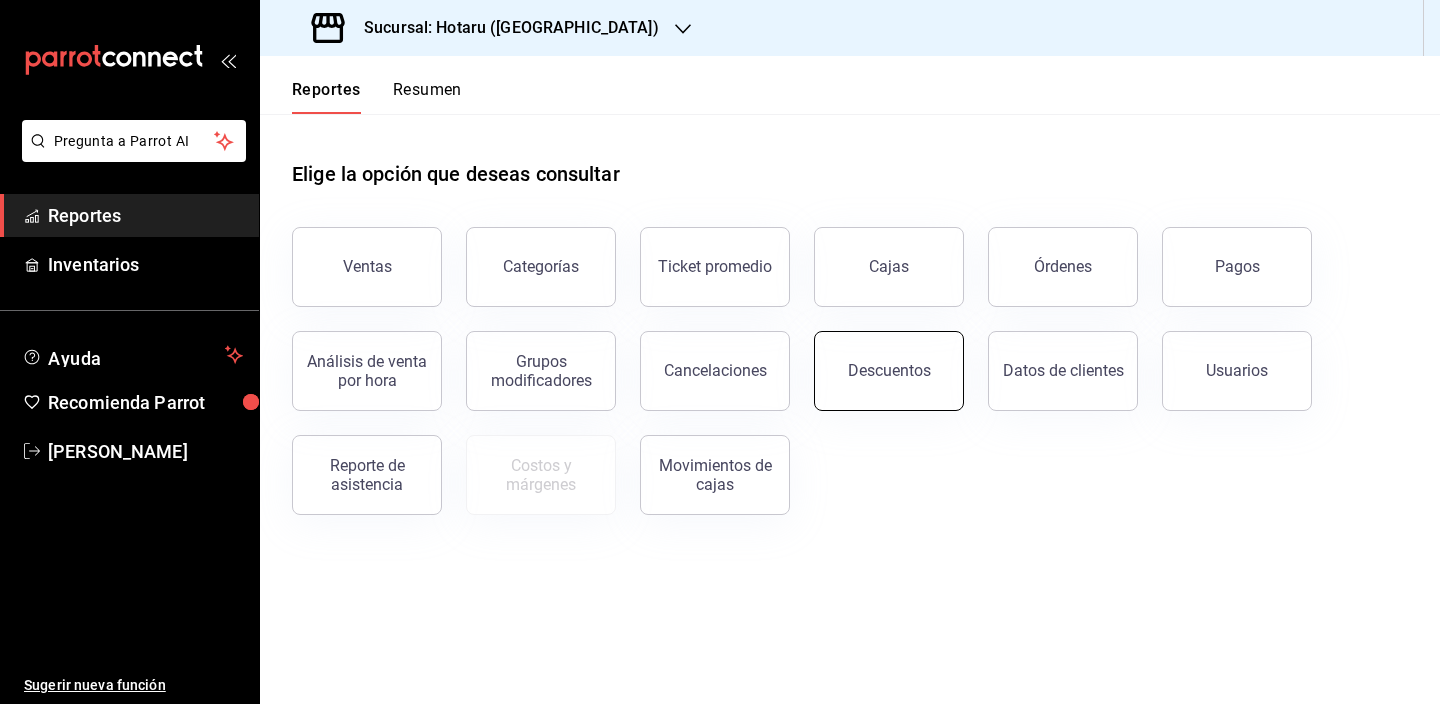 click on "Descuentos" at bounding box center [889, 371] 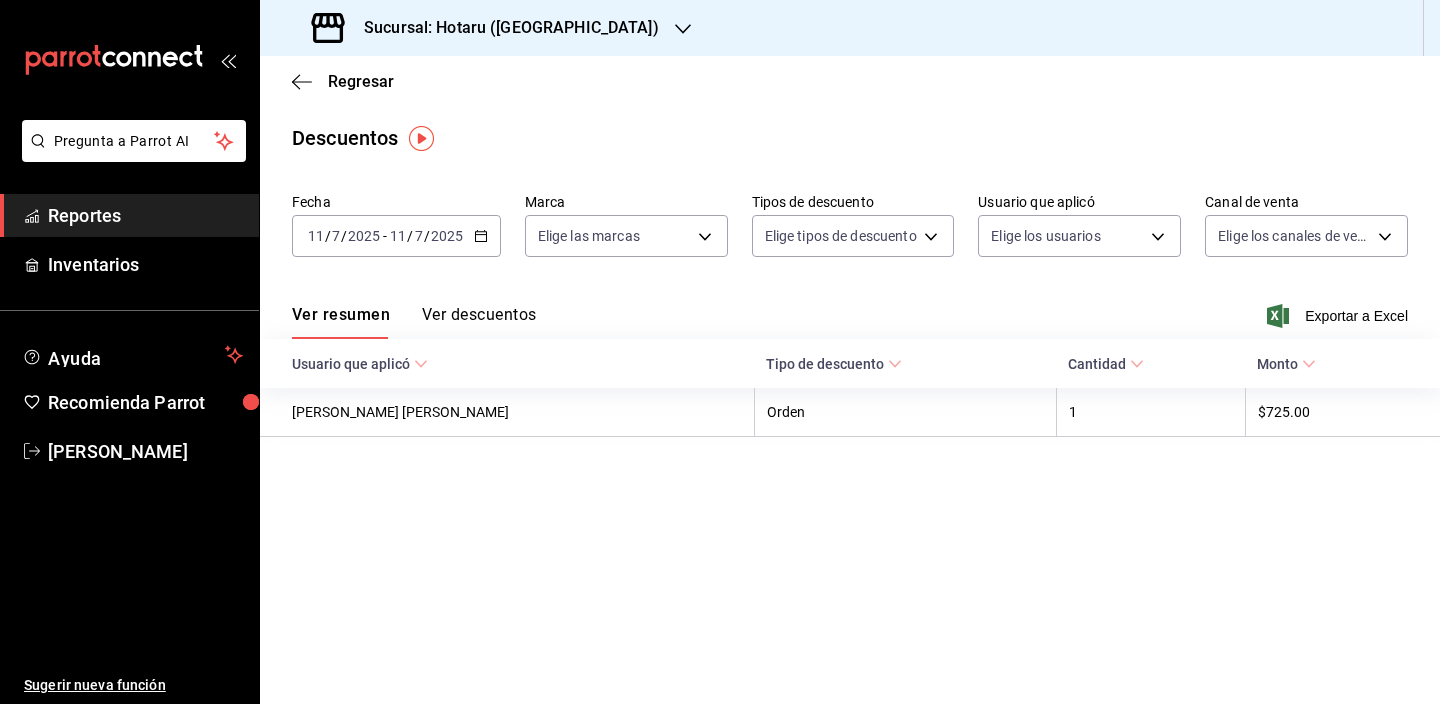 click at bounding box center (421, 138) 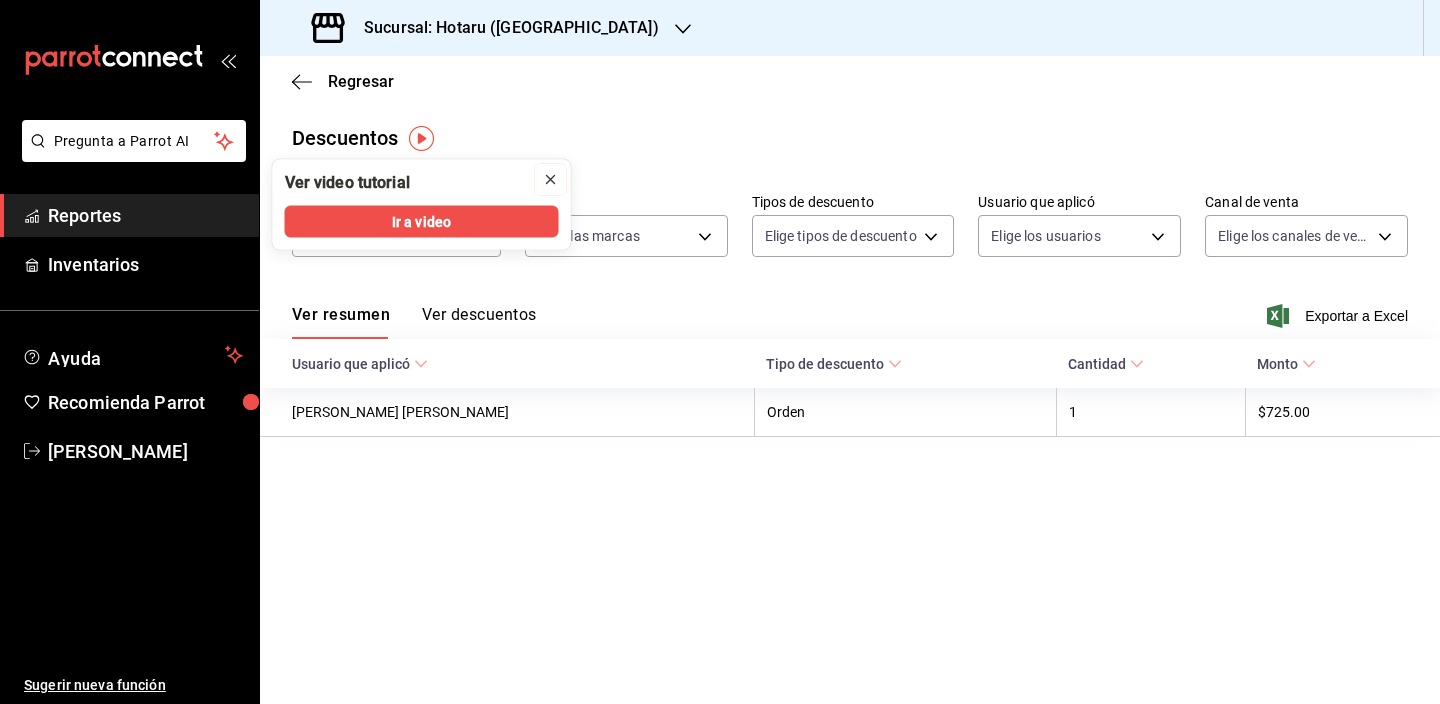 click 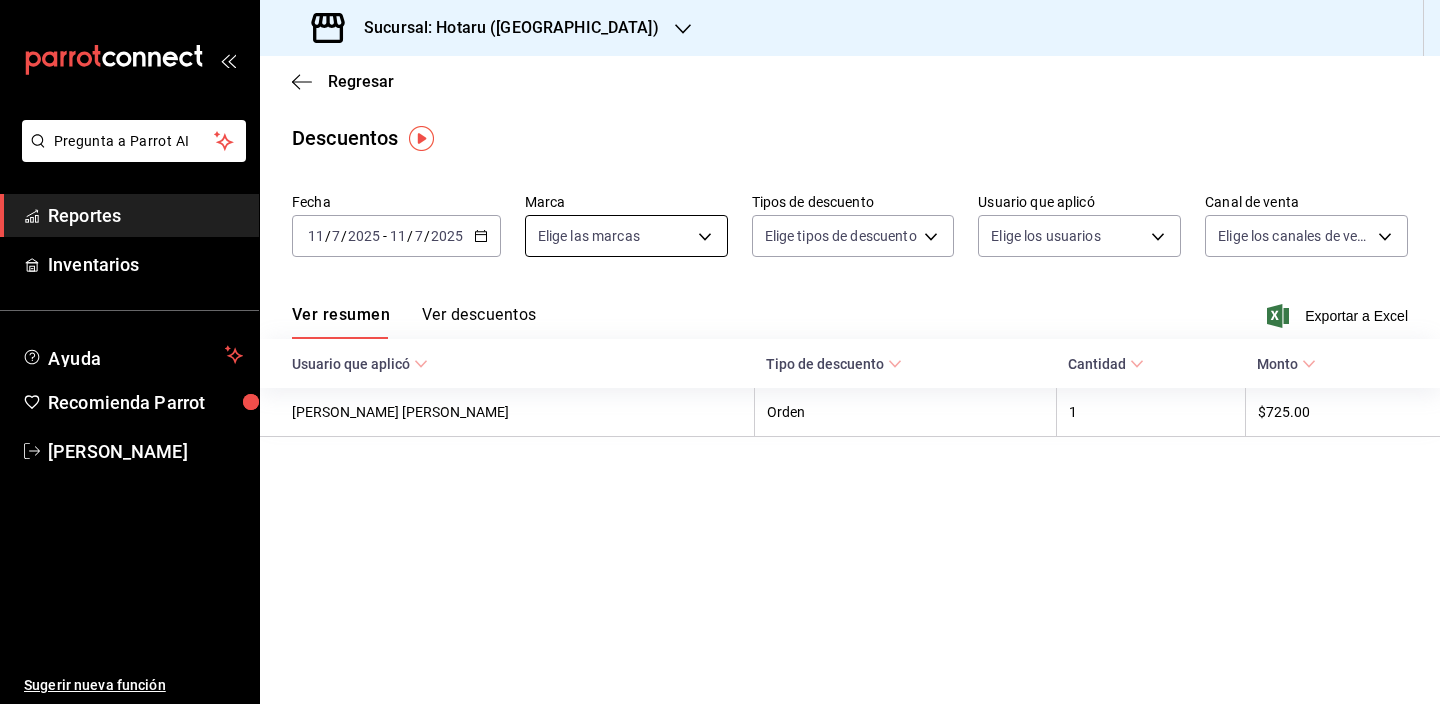 click on "Pregunta a Parrot AI Reportes   Inventarios   Ayuda Recomienda Parrot   [PERSON_NAME]   Sugerir nueva función   Sucursal: Hotaru ([GEOGRAPHIC_DATA]) Regresar Descuentos Fecha [DATE] [DATE] - [DATE] [DATE] Marca Elige las marcas Tipos de descuento Elige tipos de descuento Usuario que aplicó Elige los usuarios Canal de venta Elige los [PERSON_NAME] de venta Ver resumen Ver descuentos Exportar a Excel Usuario que aplicó Tipo de descuento Cantidad [PERSON_NAME] [PERSON_NAME] [PERSON_NAME] 1 $725.00 GANA 1 MES GRATIS EN TU SUSCRIPCIÓN AQUÍ ¿Recuerdas cómo empezó tu restaurante?
[PERSON_NAME] puedes ayudar a un colega a tener el mismo cambio que tú viviste.
Recomienda Parrot directamente desde tu Portal Administrador.
Es fácil y rápido.
🎁 Por cada restaurante que se una, ganas 1 mes gratis. Ver video tutorial Ir a video Pregunta a Parrot AI Reportes   Inventarios   Ayuda Recomienda Parrot   [PERSON_NAME]   Sugerir nueva función   Visitar centro de ayuda [PHONE_NUMBER] [EMAIL_ADDRESS][DOMAIN_NAME]" at bounding box center [720, 352] 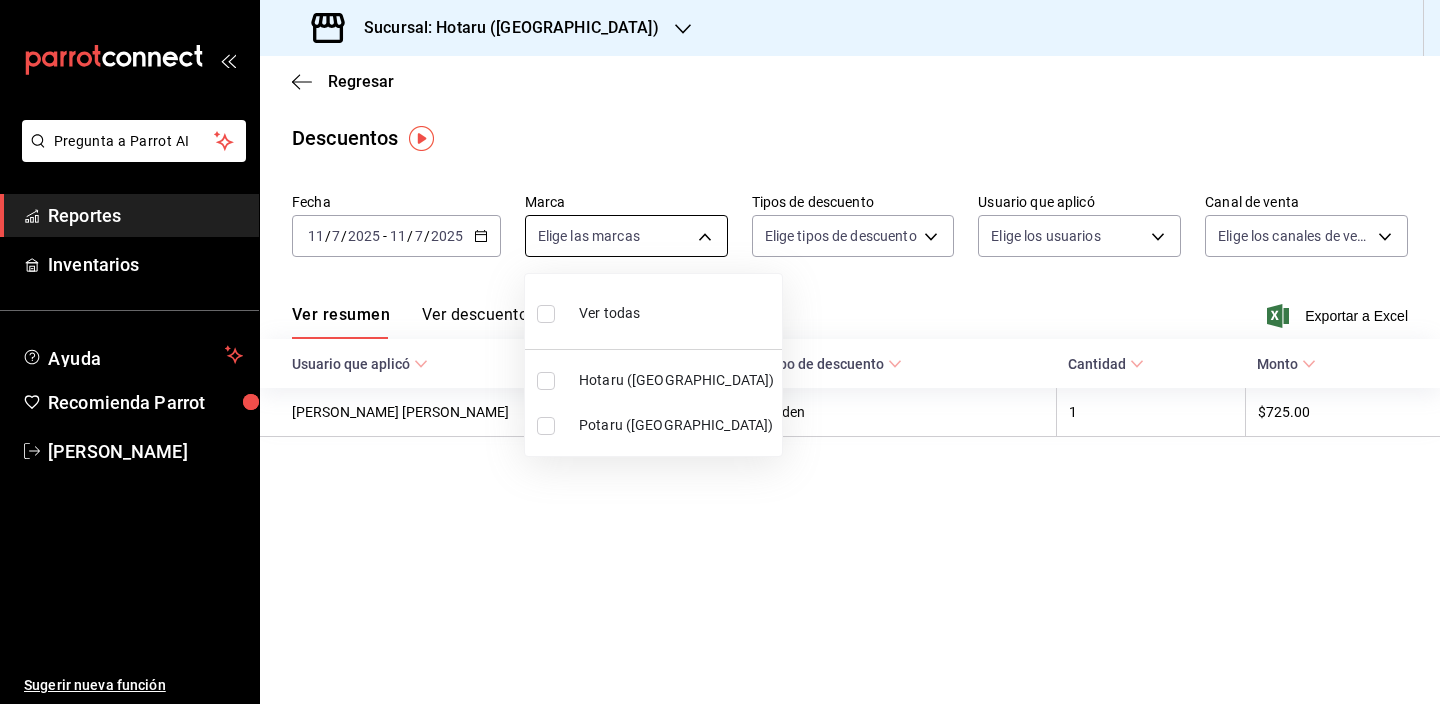 click at bounding box center (720, 352) 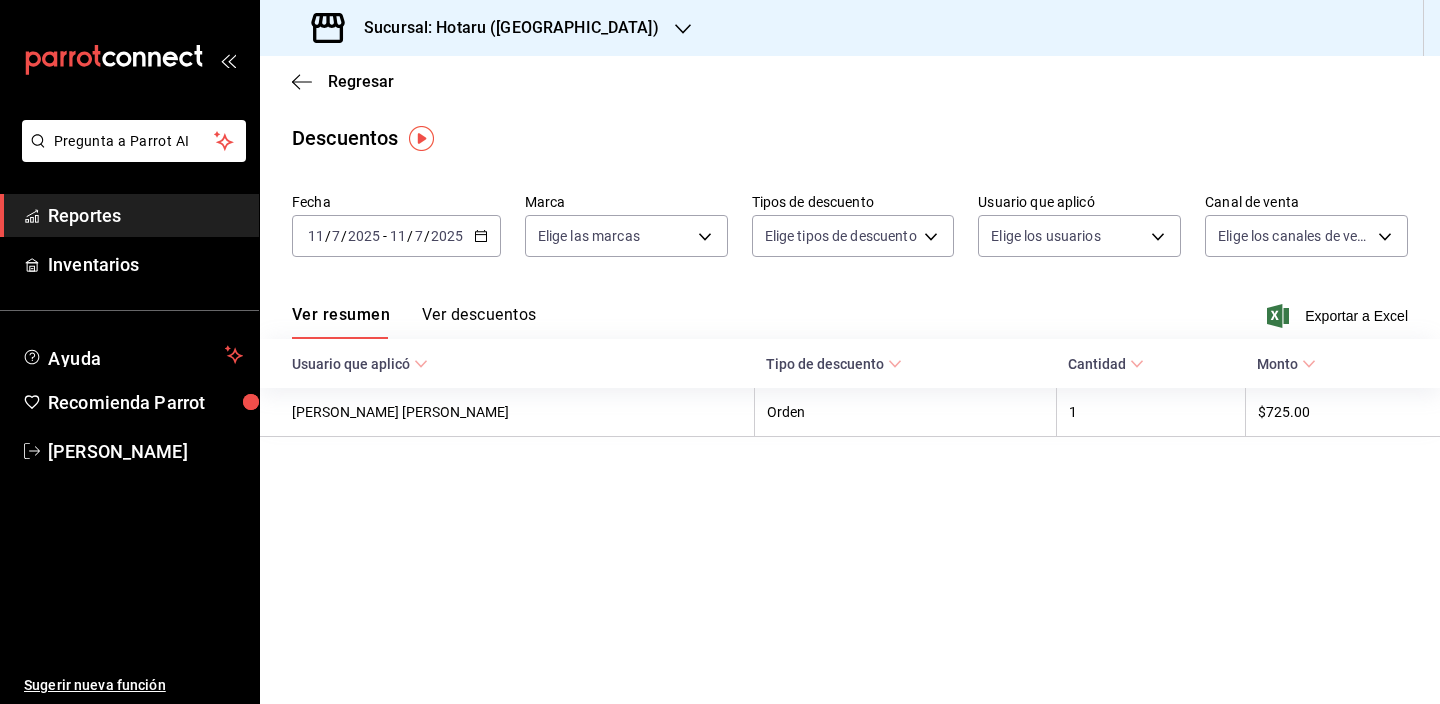 click on "2025" at bounding box center (447, 236) 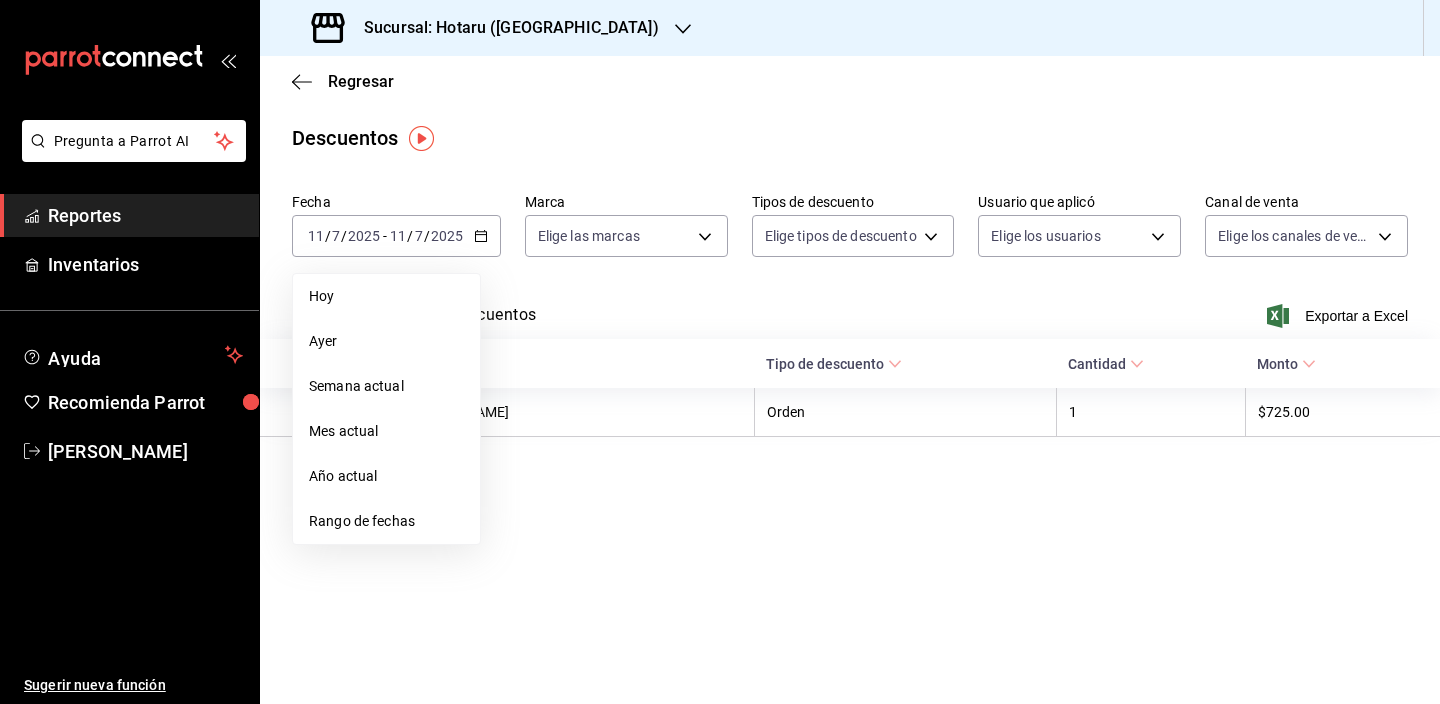 click on "Ver resumen Ver descuentos Exportar a Excel" at bounding box center [850, 310] 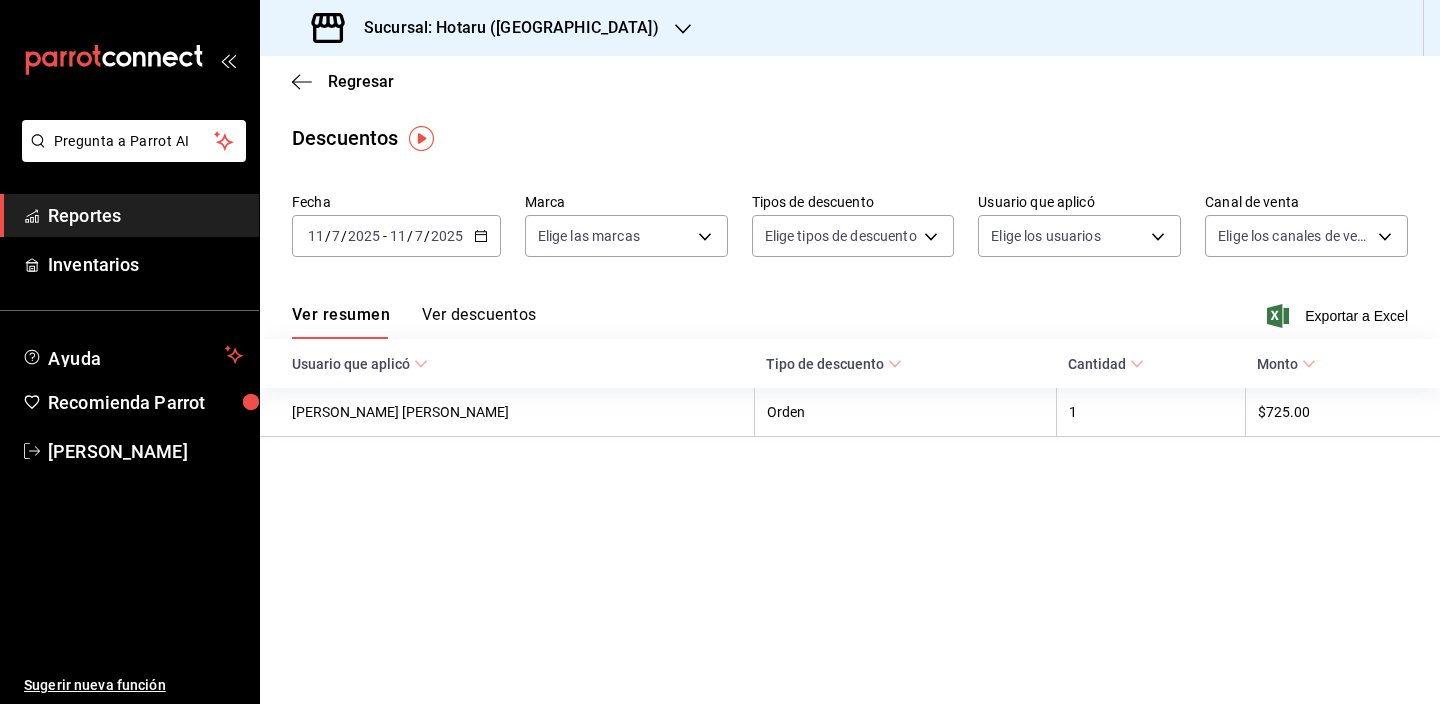 click on "Ver descuentos" at bounding box center [479, 322] 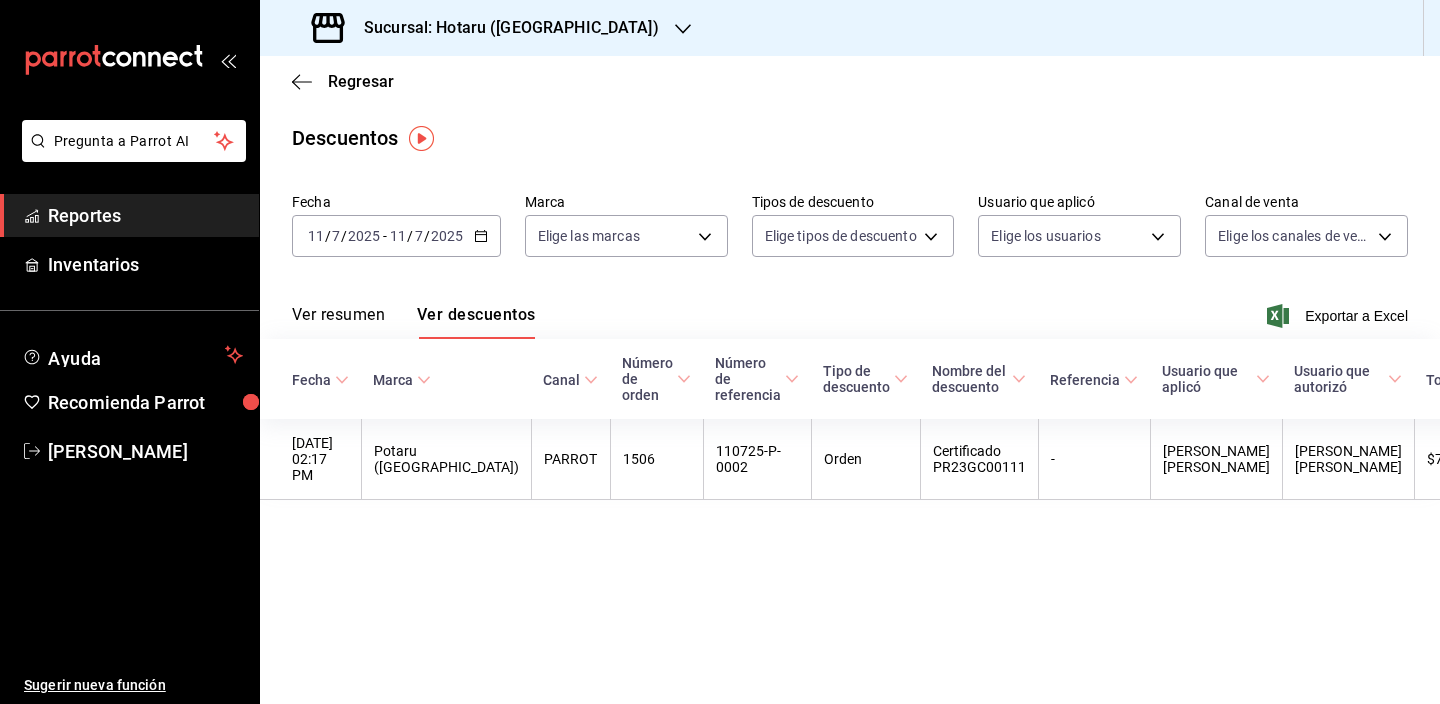 click on "Regresar" at bounding box center (850, 81) 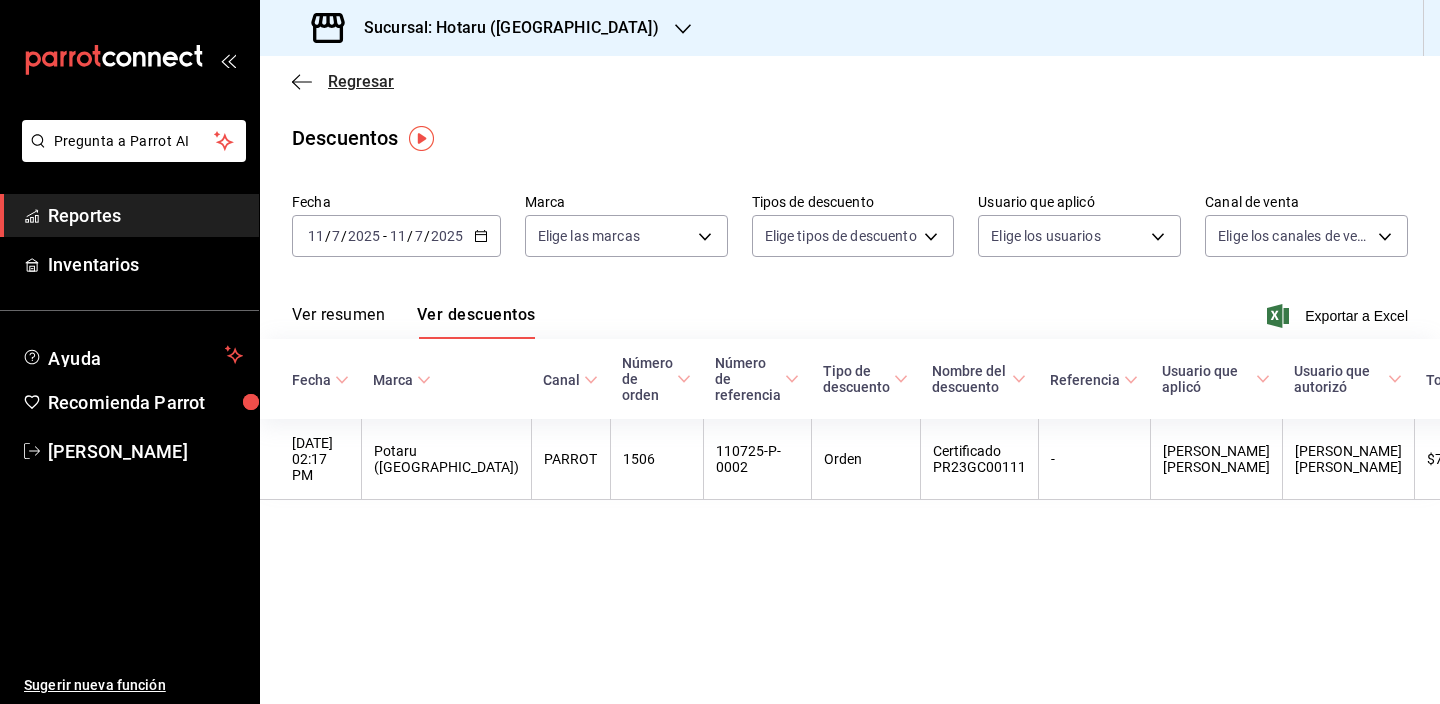 click 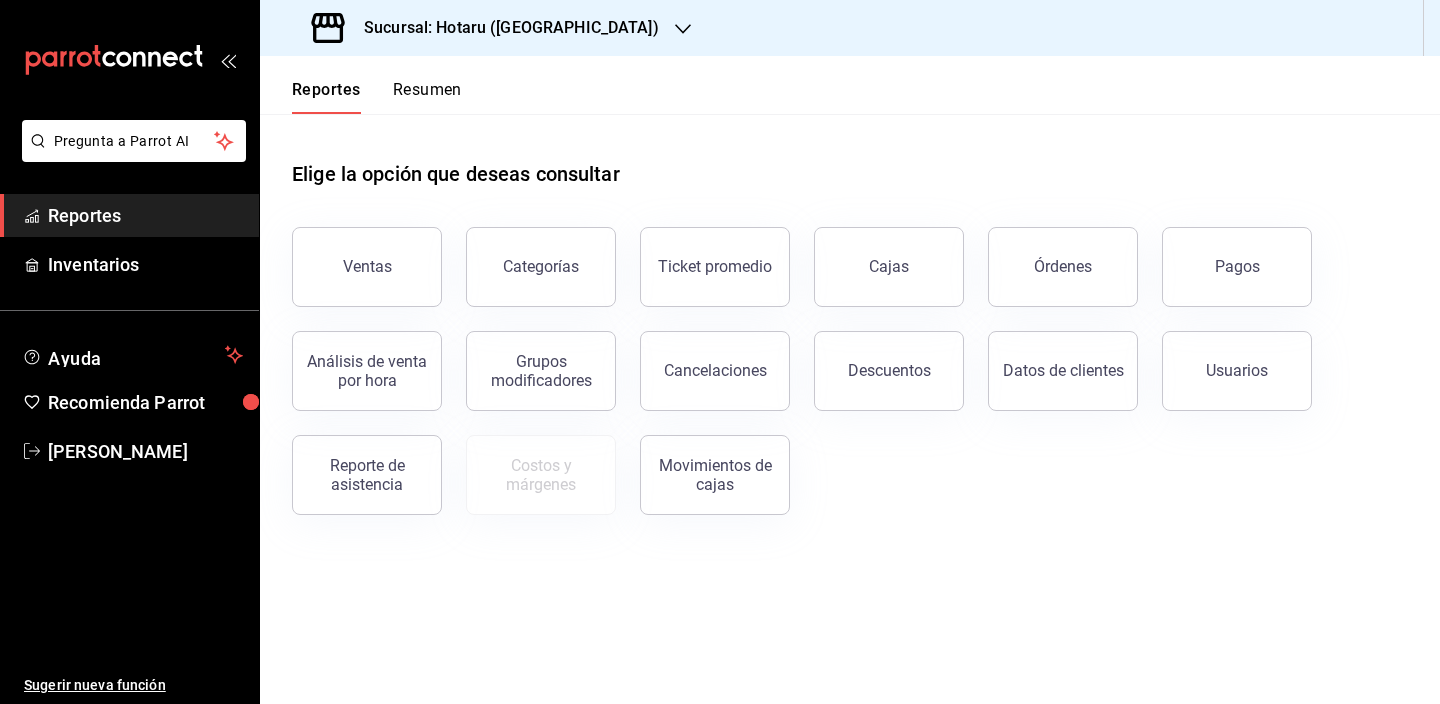 click on "Resumen" at bounding box center [427, 97] 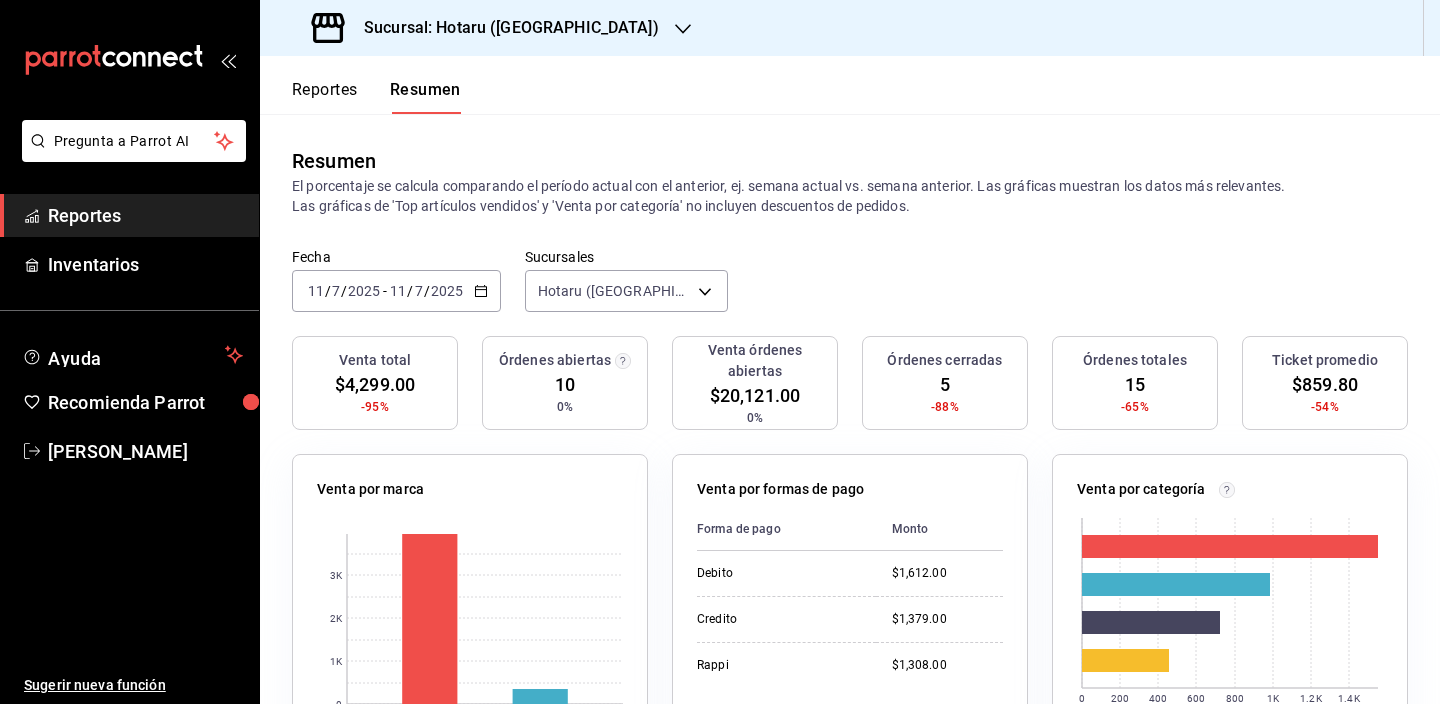 click on "Reportes" at bounding box center [325, 97] 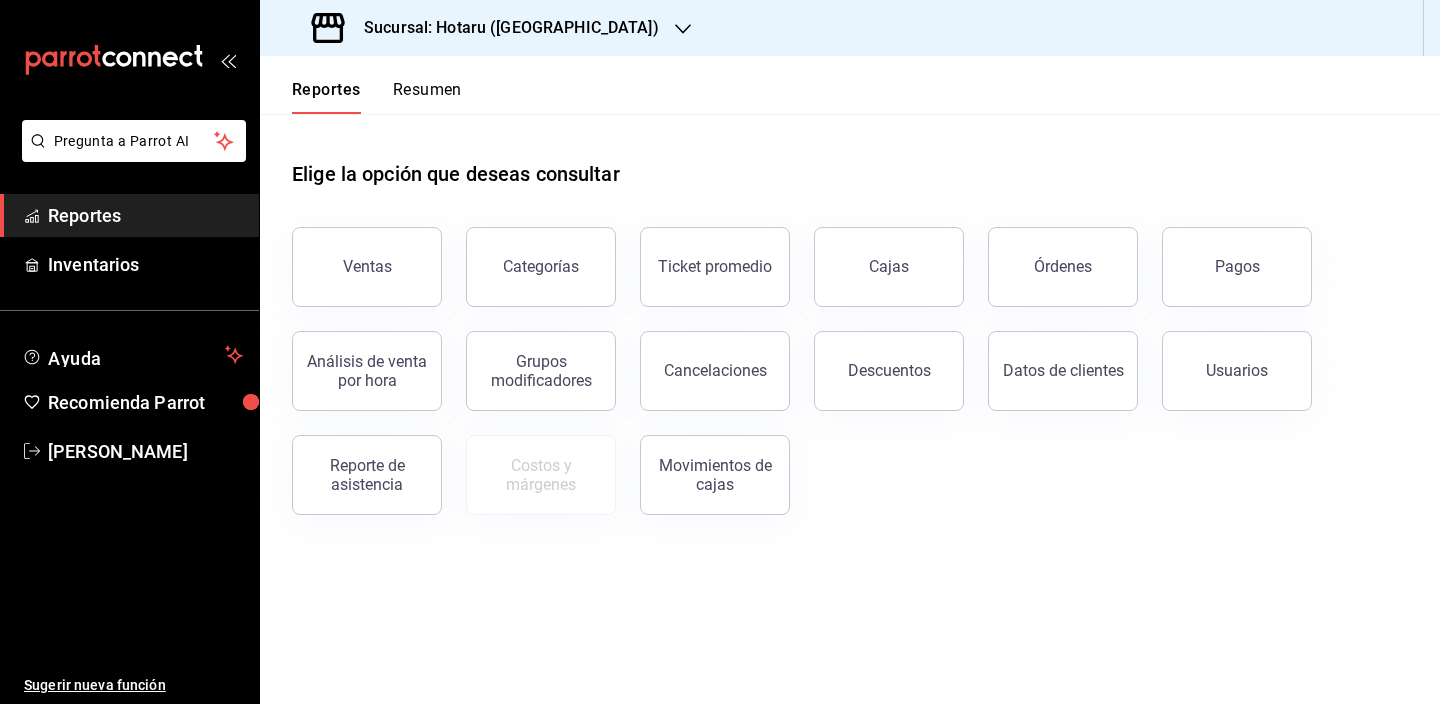 click on "Descuentos" at bounding box center (877, 359) 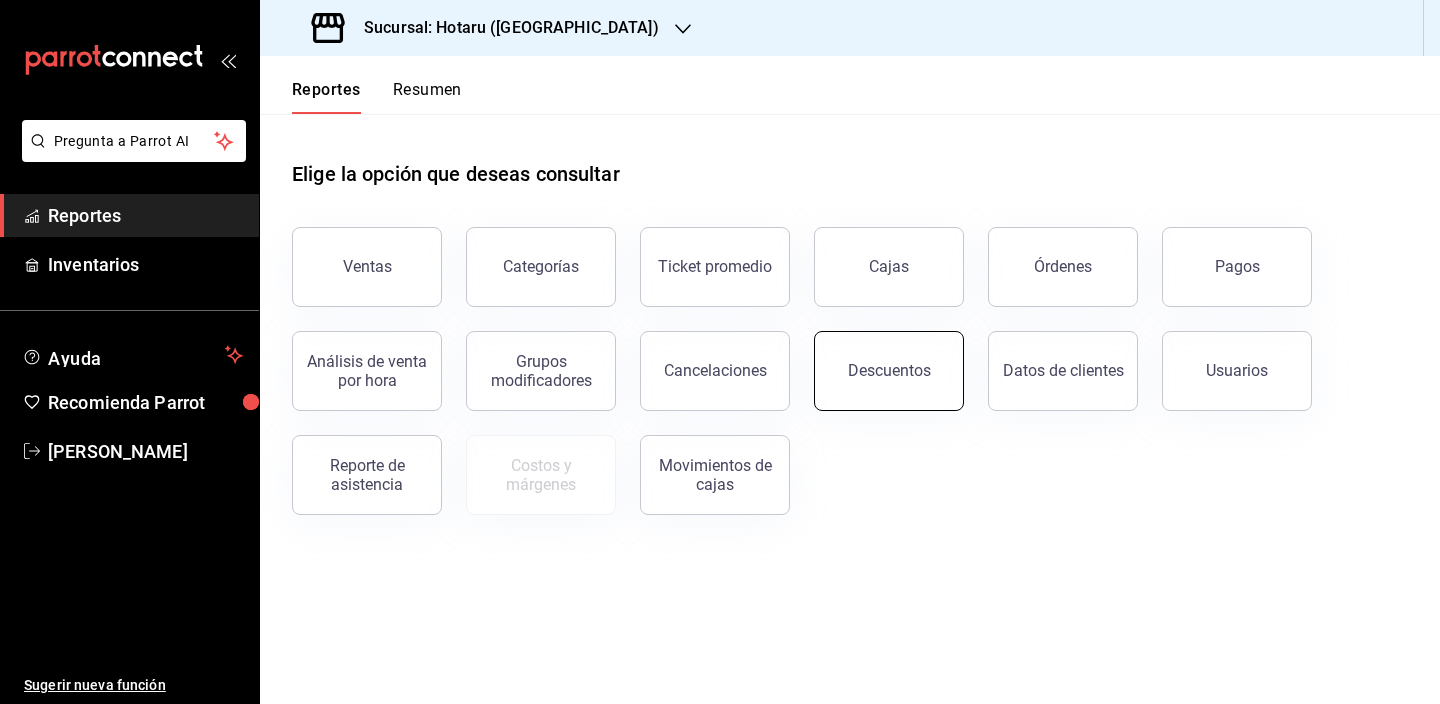 click on "Descuentos" at bounding box center [889, 371] 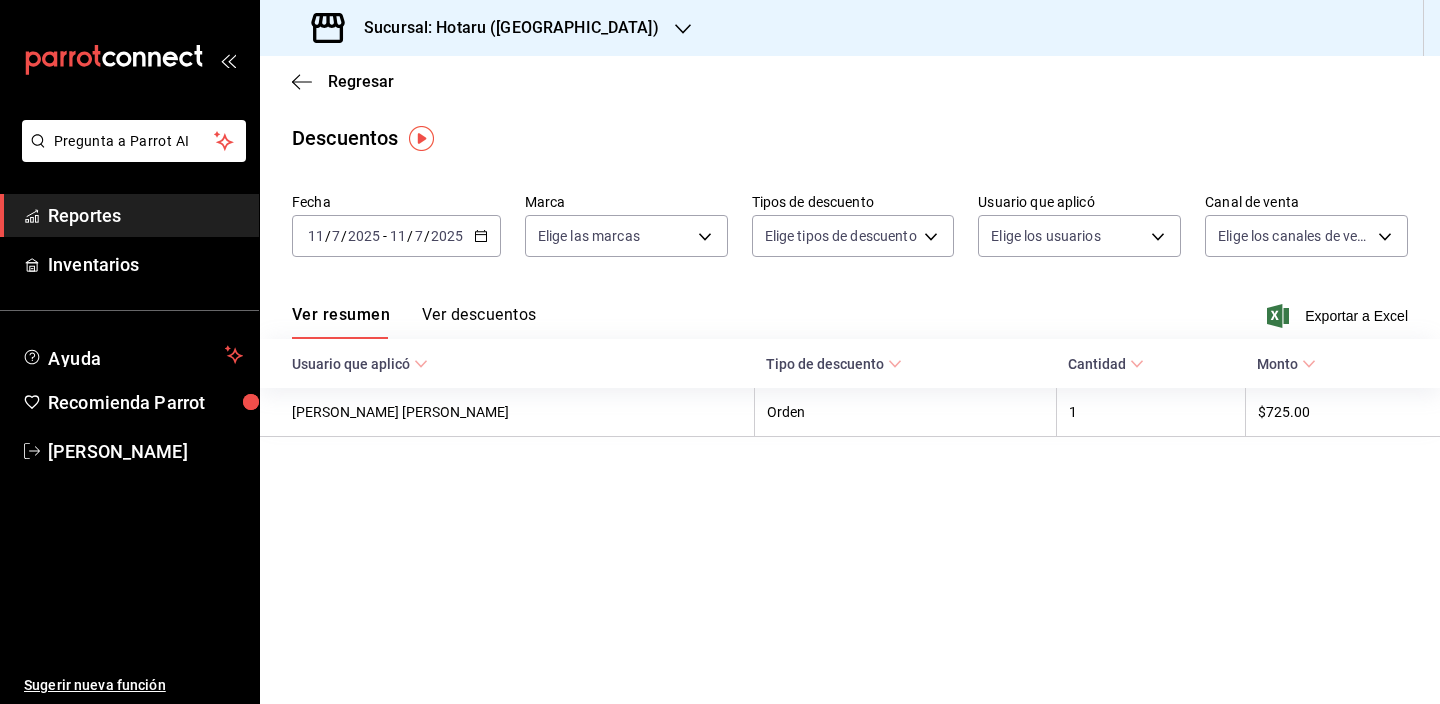 click on "Fecha [DATE] [DATE] - [DATE] [DATE] Marca Elige las marcas Tipos de descuento Elige tipos de descuento Usuario que aplicó Elige los usuarios Canal de venta Elige los [PERSON_NAME] de venta" at bounding box center [850, 233] 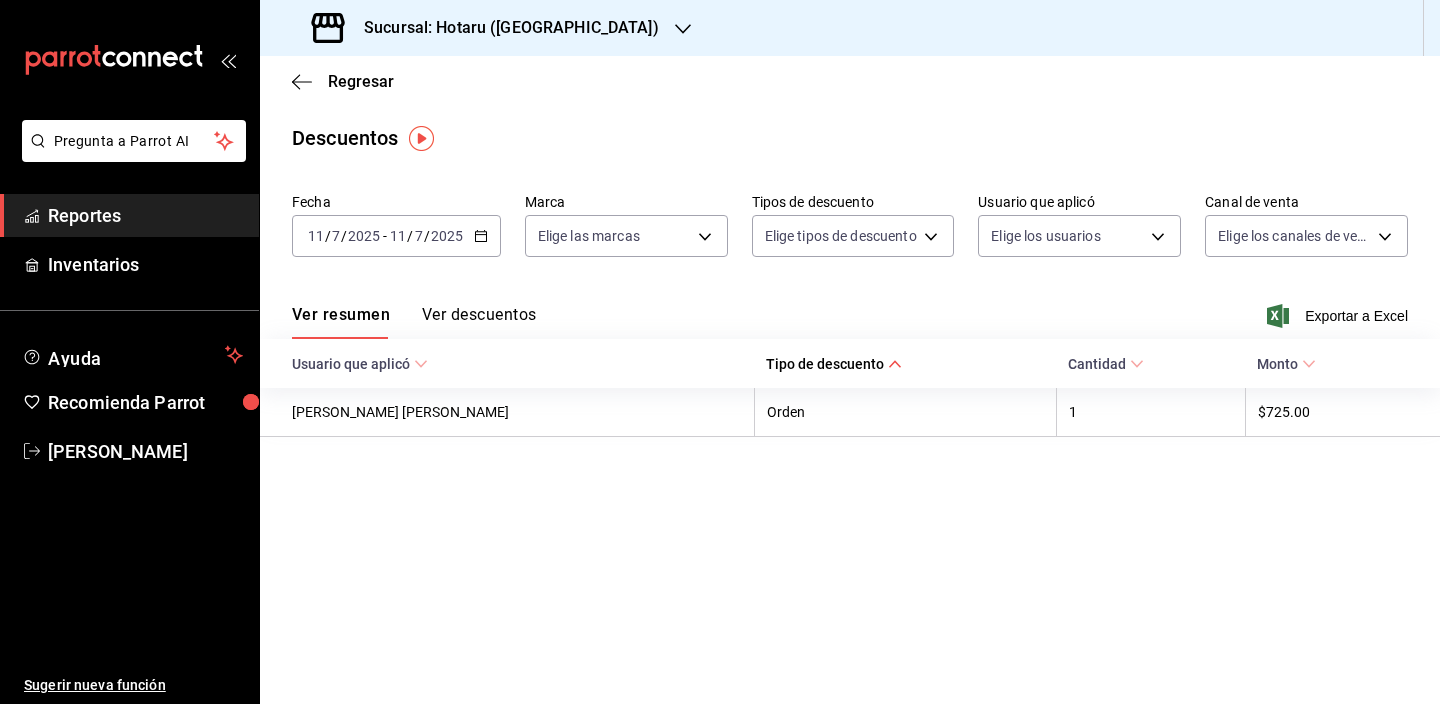 click on "Tipo de descuento" at bounding box center (834, 364) 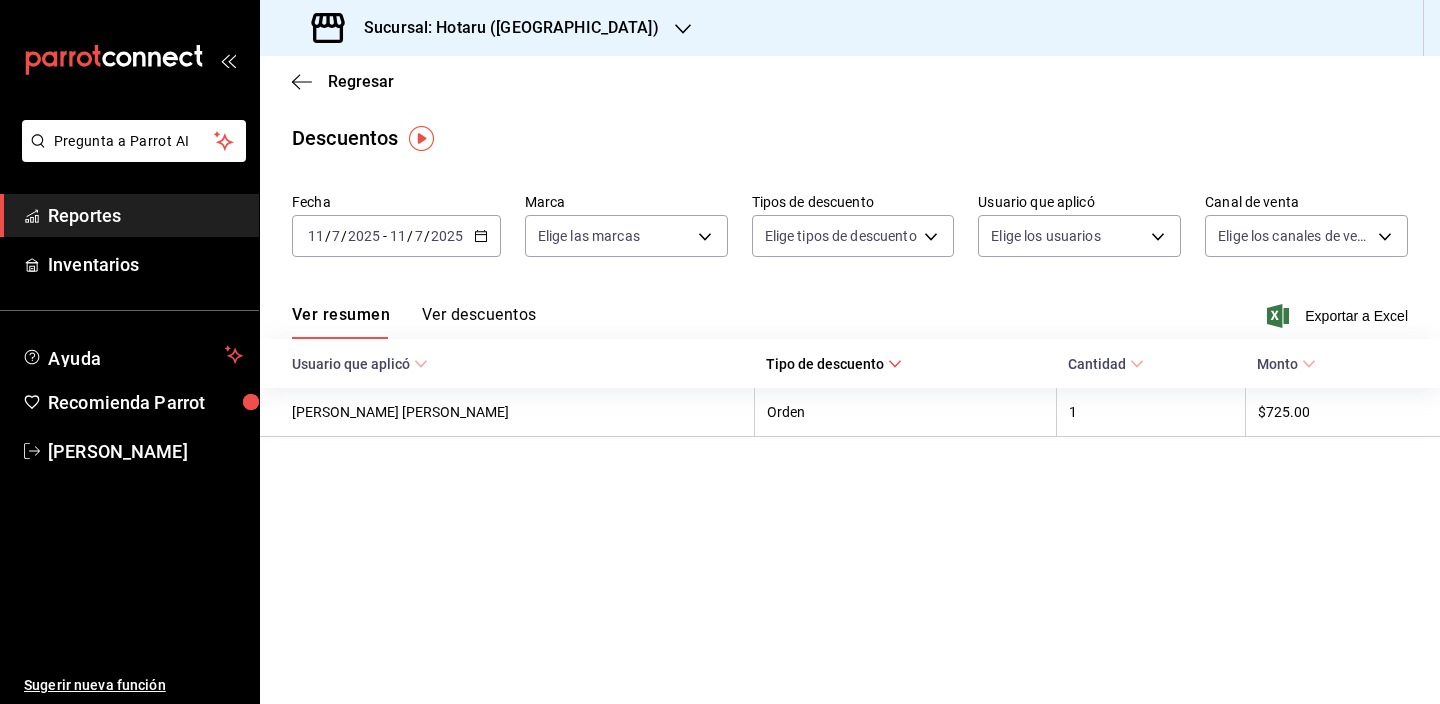 click on "[DATE] [DATE] - [DATE] [DATE]" at bounding box center (396, 236) 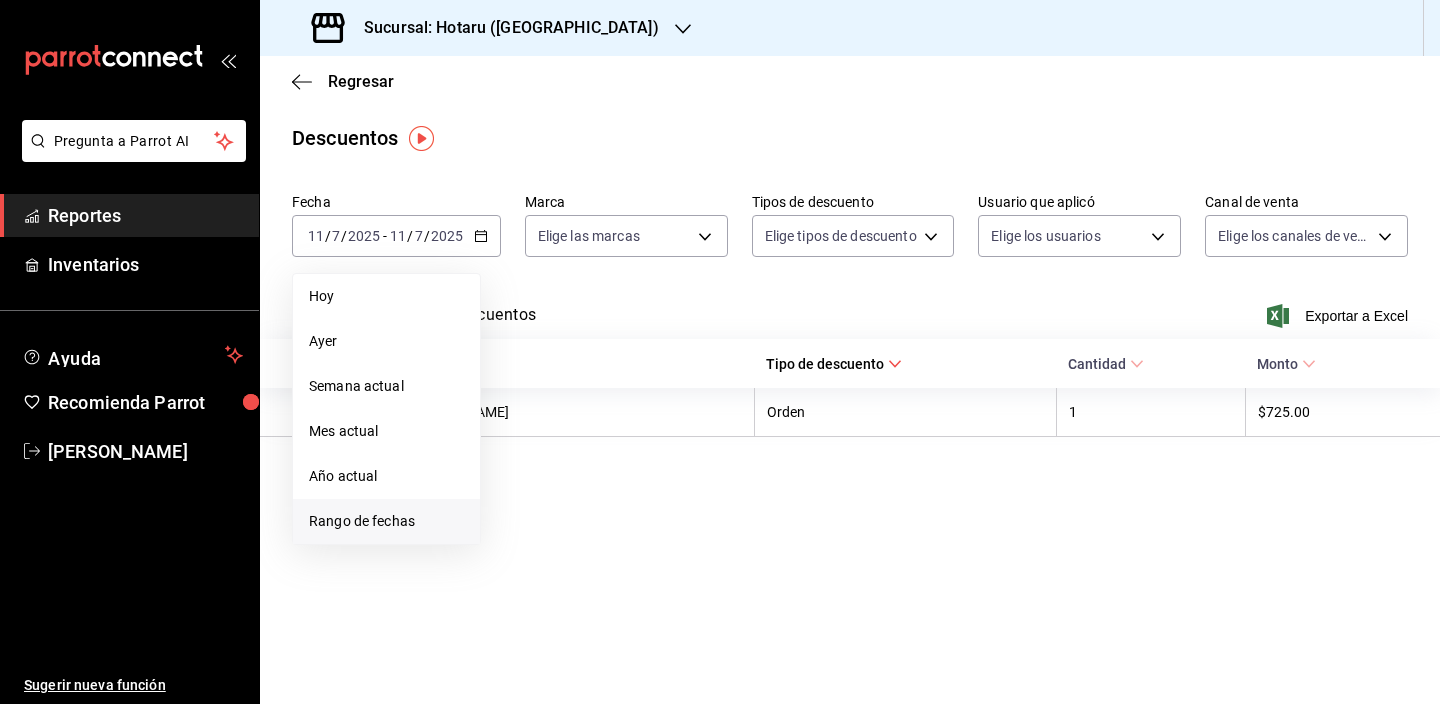 click on "Rango de fechas" at bounding box center [386, 521] 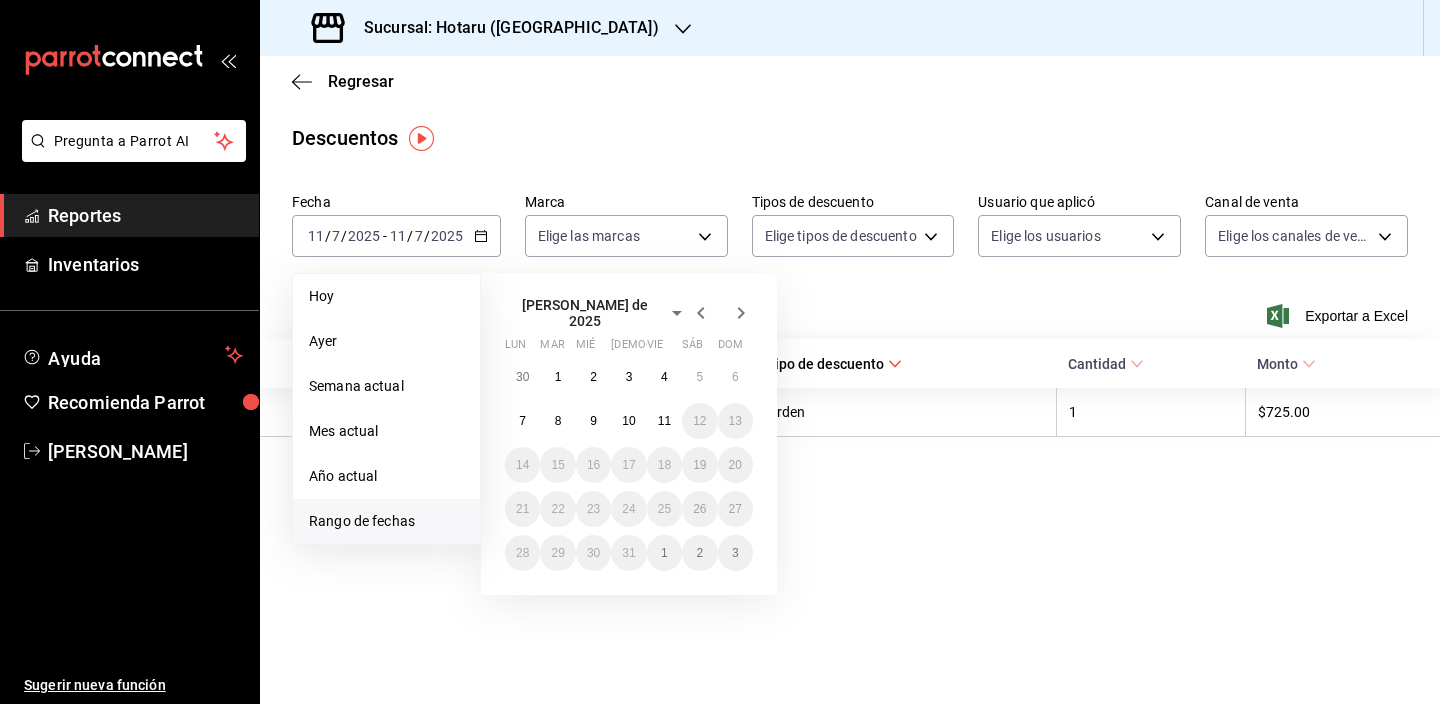 click 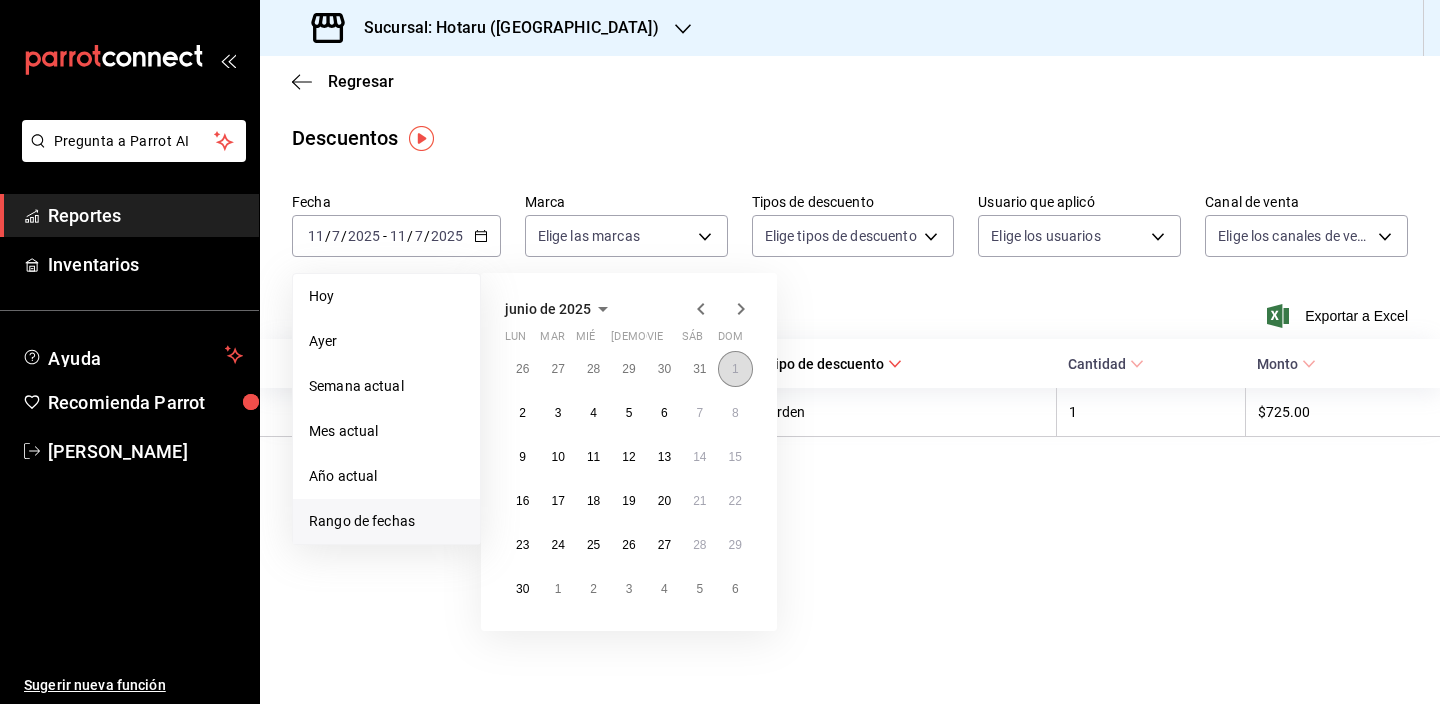 click on "1" at bounding box center (735, 369) 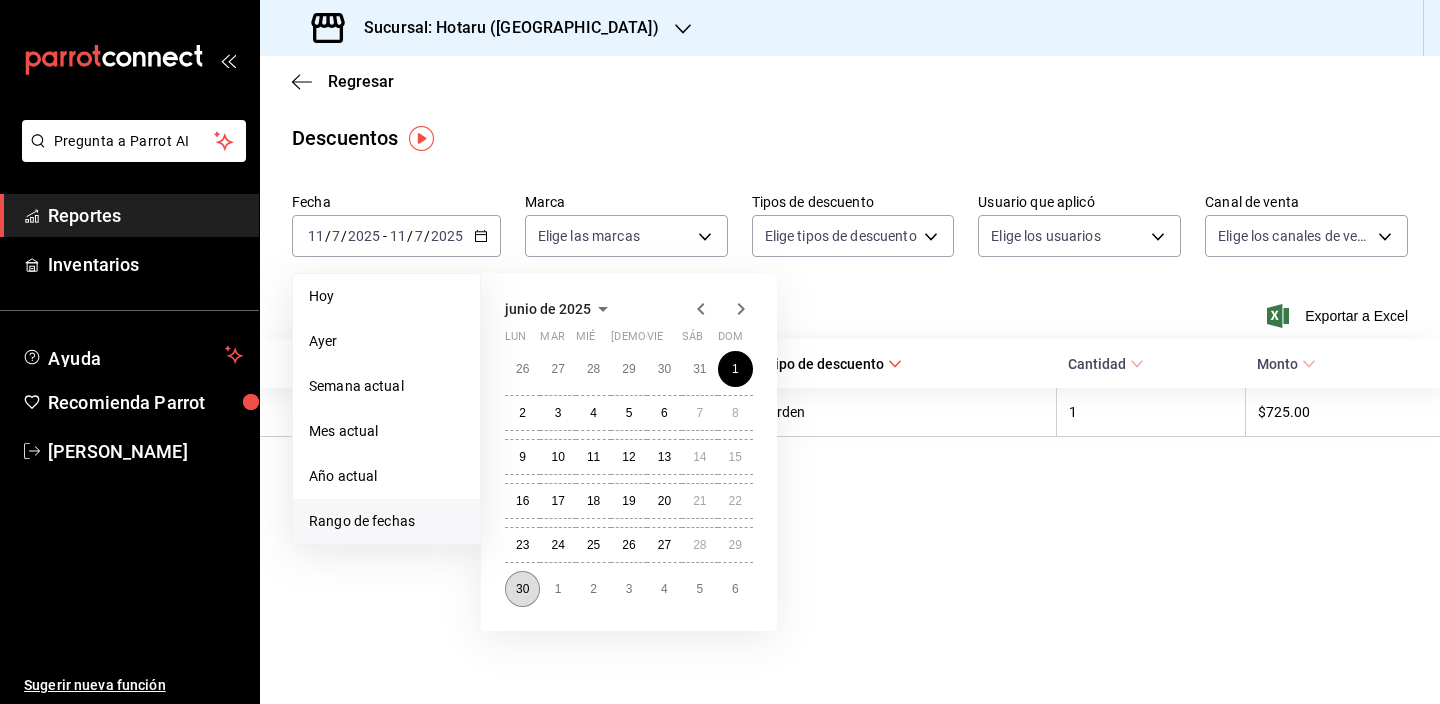 click on "30" at bounding box center [522, 589] 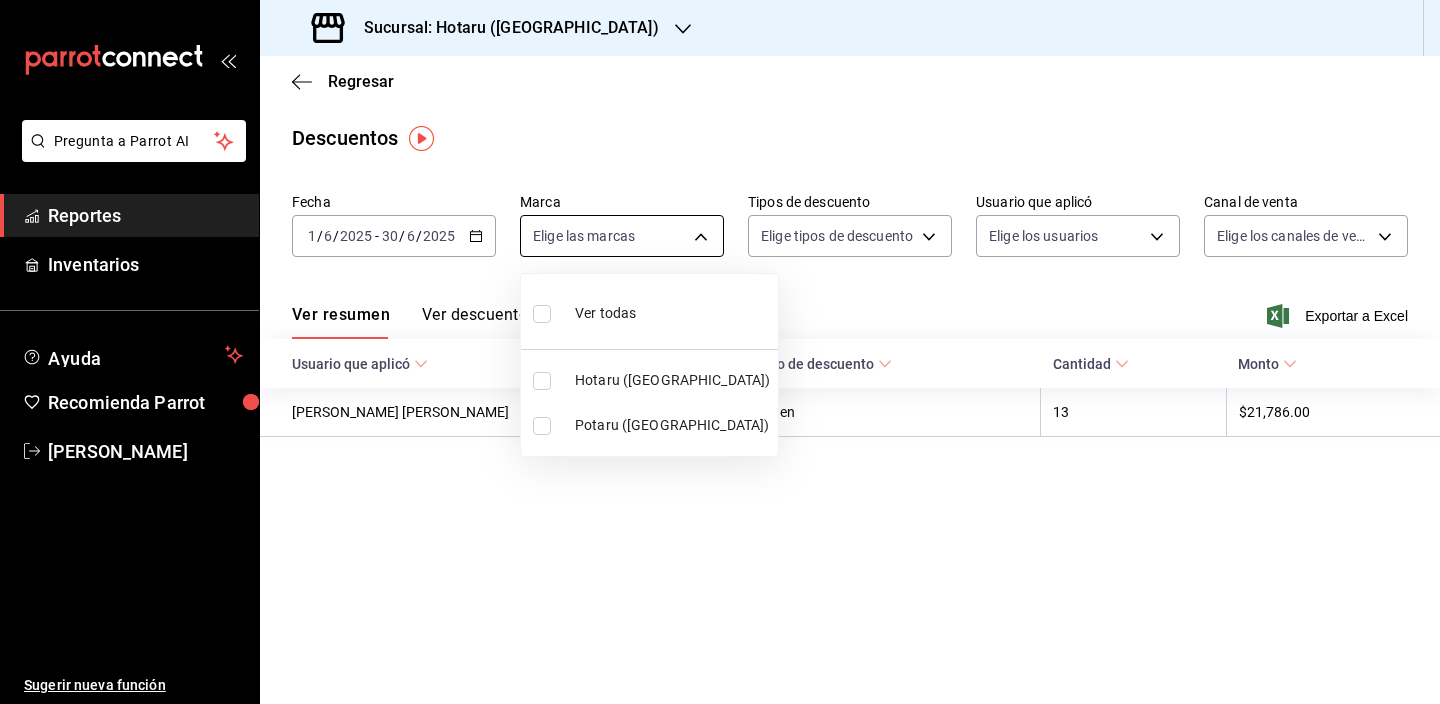 click on "Pregunta a Parrot AI Reportes   Inventarios   Ayuda Recomienda Parrot   [PERSON_NAME]   Sugerir nueva función   Sucursal: Hotaru ([GEOGRAPHIC_DATA]) Regresar Descuentos Fecha [DATE] [DATE] - [DATE] [DATE] Marca Elige las marcas Tipos de descuento Elige tipos de descuento Usuario que aplicó Elige los usuarios Canal de venta Elige los [PERSON_NAME] de venta Ver resumen Ver descuentos Exportar a Excel Usuario que aplicó Tipo de descuento Cantidad [PERSON_NAME] [PERSON_NAME] [PERSON_NAME] 13 $21,786.00 GANA 1 MES GRATIS EN TU SUSCRIPCIÓN AQUÍ ¿Recuerdas cómo empezó tu restaurante?
[PERSON_NAME] puedes ayudar a un colega a tener el mismo cambio que tú viviste.
Recomienda Parrot directamente desde tu Portal Administrador.
Es fácil y rápido.
🎁 Por cada restaurante que se una, ganas 1 mes gratis. Ver video tutorial Ir a video Pregunta a Parrot AI Reportes   Inventarios   Ayuda Recomienda Parrot   [PERSON_NAME]   Sugerir nueva función   Visitar centro de ayuda [PHONE_NUMBER] [EMAIL_ADDRESS][DOMAIN_NAME]" at bounding box center [720, 352] 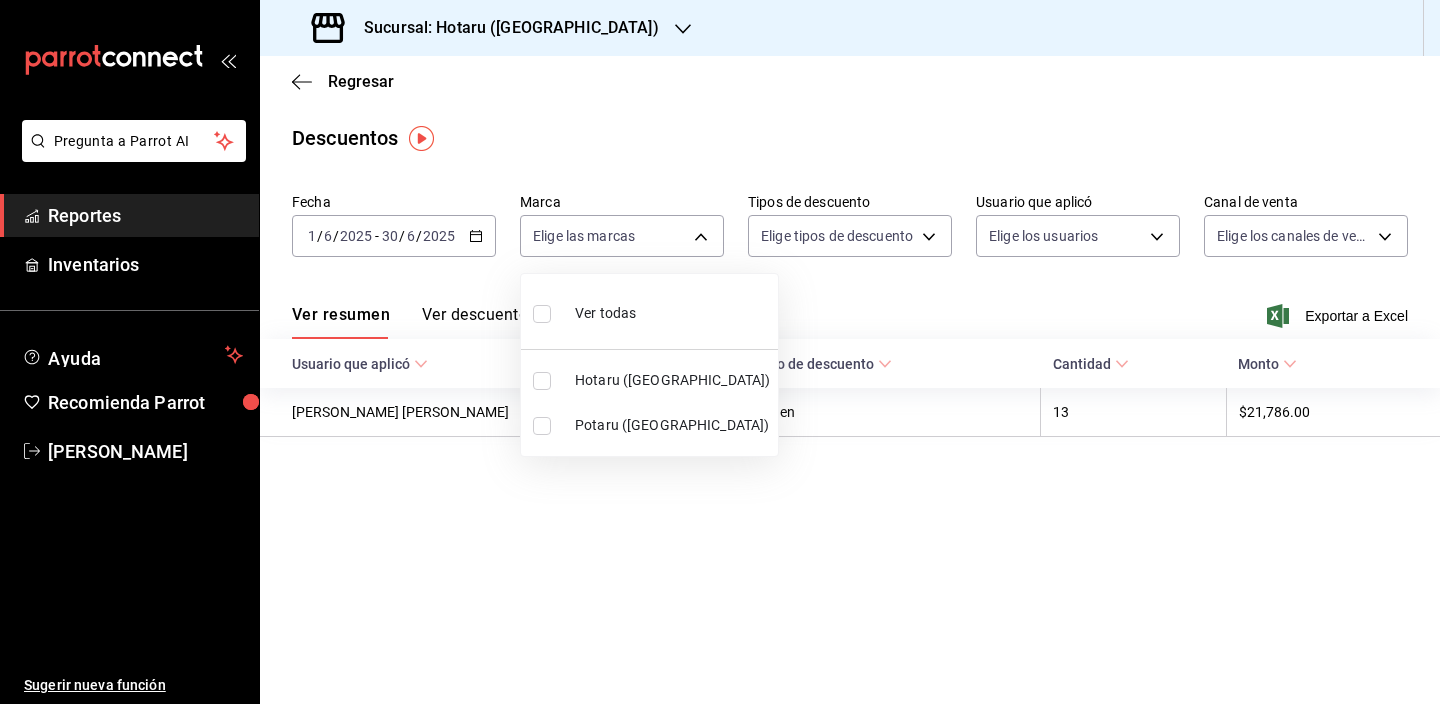 click at bounding box center [546, 313] 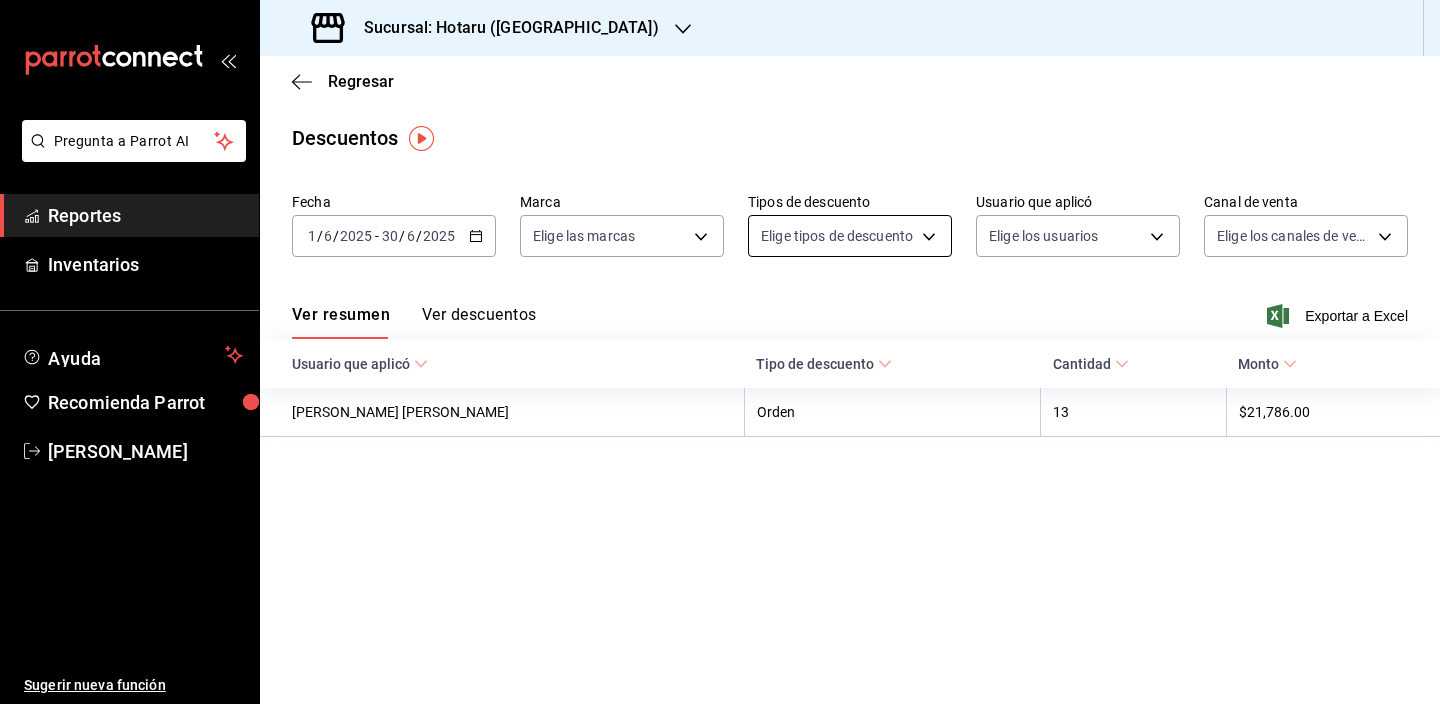 click on "Pregunta a Parrot AI Reportes   Inventarios   Ayuda Recomienda Parrot   [PERSON_NAME]   Sugerir nueva función   Sucursal: Hotaru ([GEOGRAPHIC_DATA]) Regresar Descuentos Fecha [DATE] [DATE] - [DATE] [DATE] Marca Elige las marcas Tipos de descuento Elige tipos de descuento Usuario que aplicó Elige los usuarios Canal de venta Elige los [PERSON_NAME] de venta Ver resumen Ver descuentos Exportar a Excel Usuario que aplicó Tipo de descuento Cantidad [PERSON_NAME] [PERSON_NAME] [PERSON_NAME] 13 $21,786.00 GANA 1 MES GRATIS EN TU SUSCRIPCIÓN AQUÍ ¿Recuerdas cómo empezó tu restaurante?
[PERSON_NAME] puedes ayudar a un colega a tener el mismo cambio que tú viviste.
Recomienda Parrot directamente desde tu Portal Administrador.
Es fácil y rápido.
🎁 Por cada restaurante que se una, ganas 1 mes gratis. Ver video tutorial Ir a video Pregunta a Parrot AI Reportes   Inventarios   Ayuda Recomienda Parrot   [PERSON_NAME]   Sugerir nueva función   Visitar centro de ayuda [PHONE_NUMBER] [EMAIL_ADDRESS][DOMAIN_NAME]" at bounding box center (720, 352) 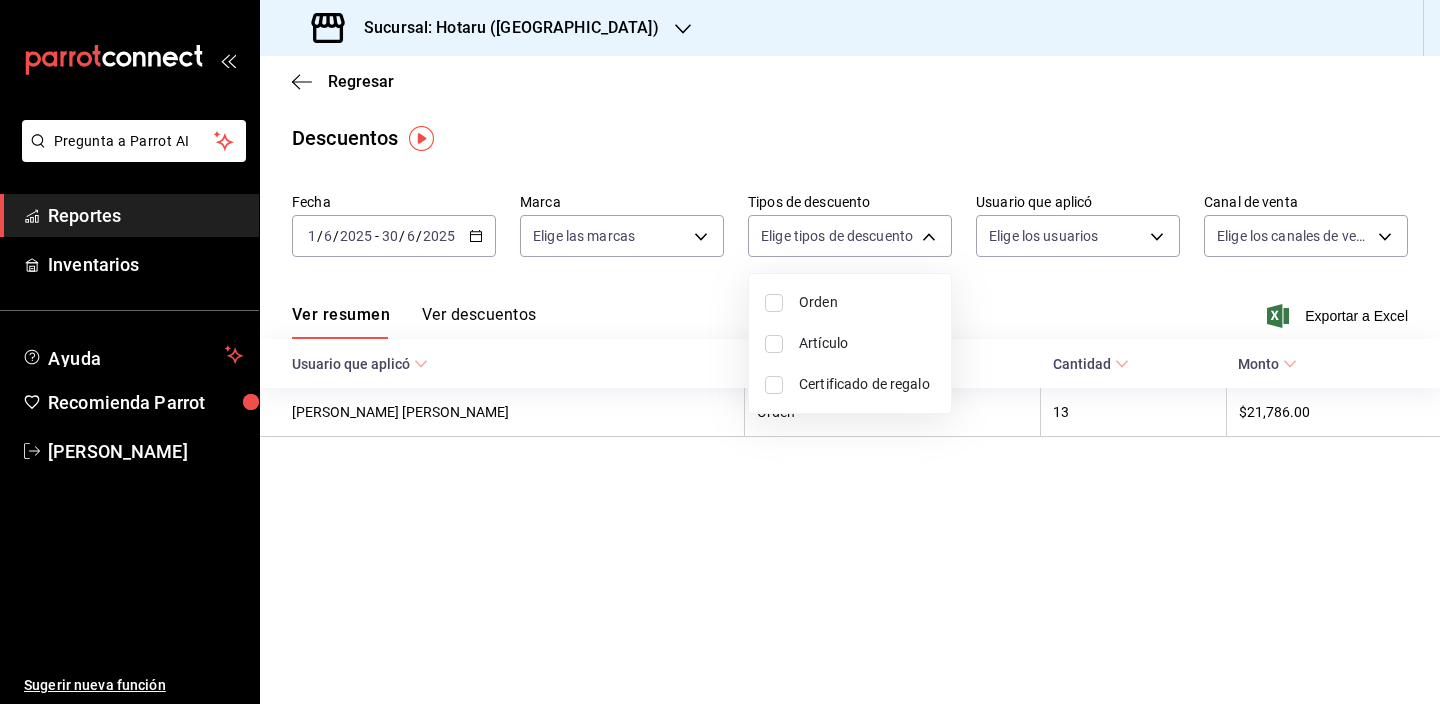 click at bounding box center (720, 352) 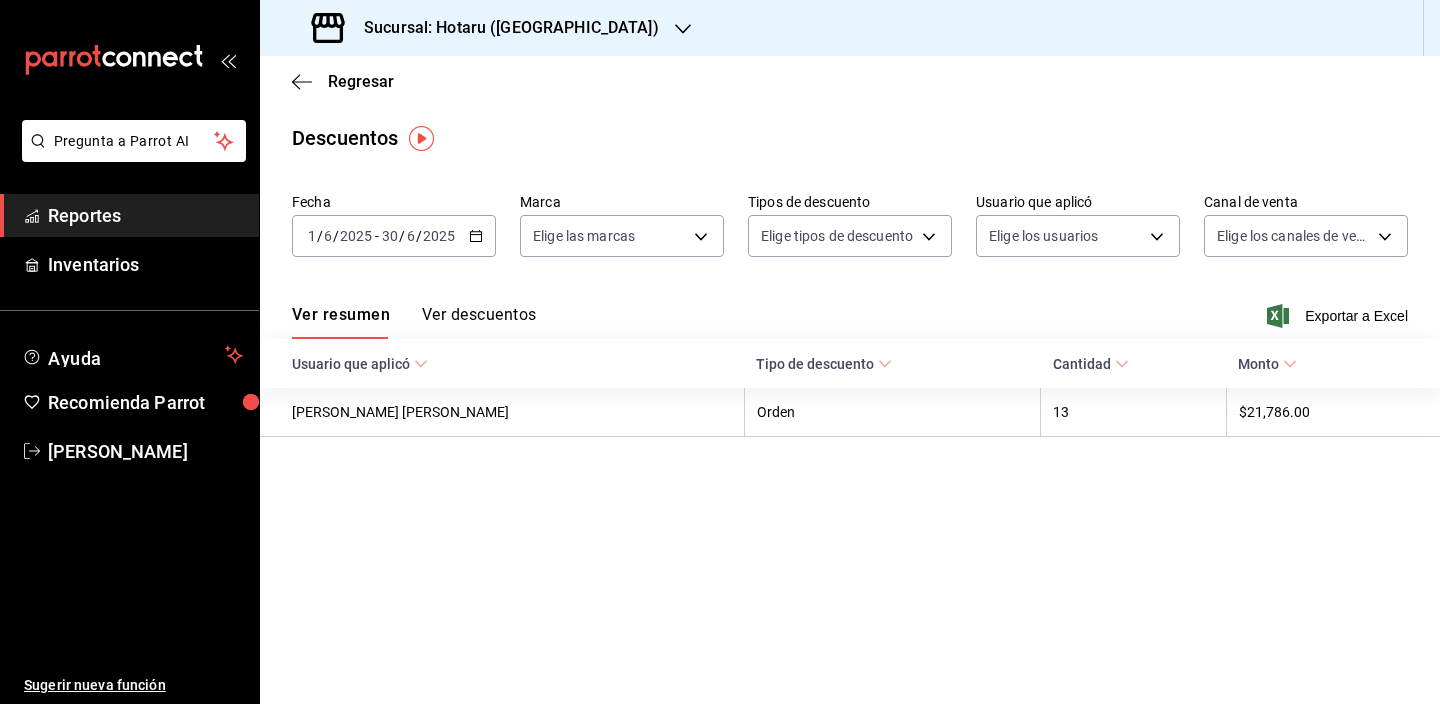 click on "Ver descuentos" at bounding box center [479, 322] 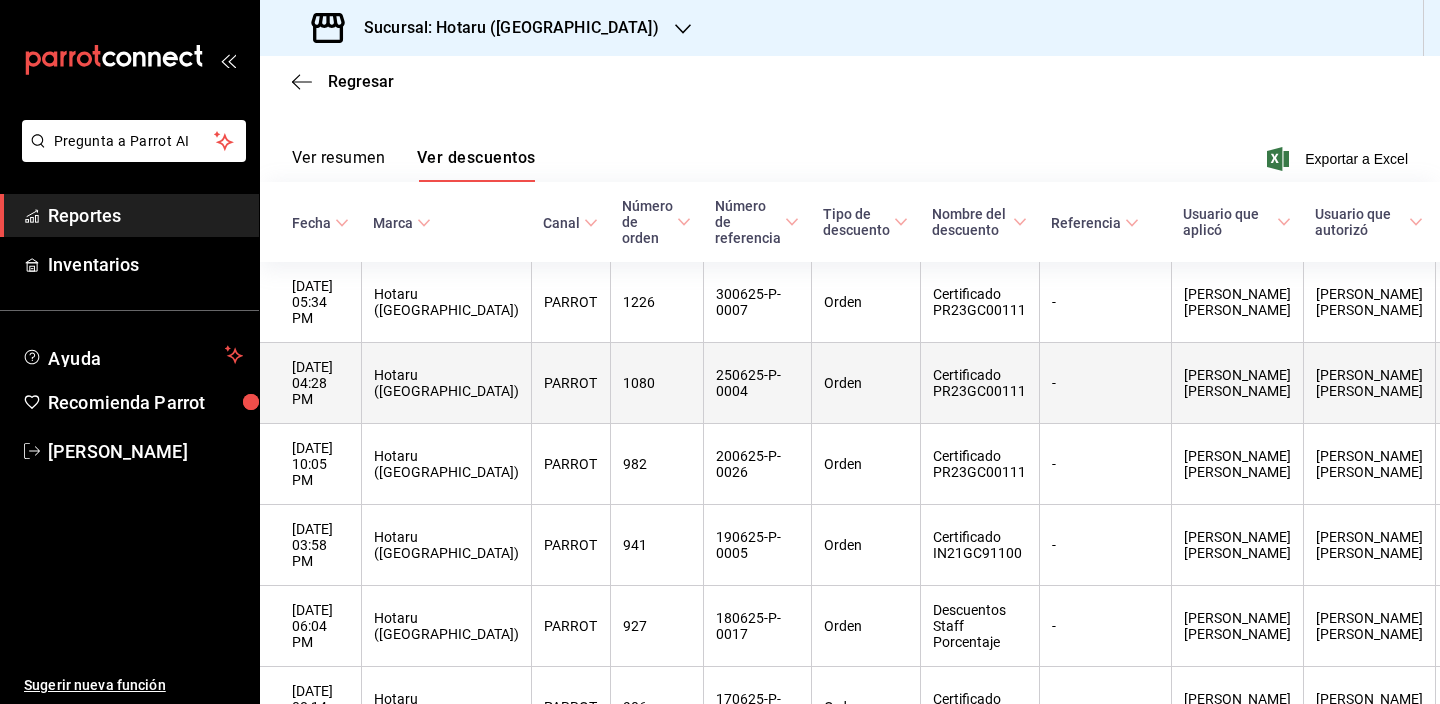 scroll, scrollTop: 134, scrollLeft: 0, axis: vertical 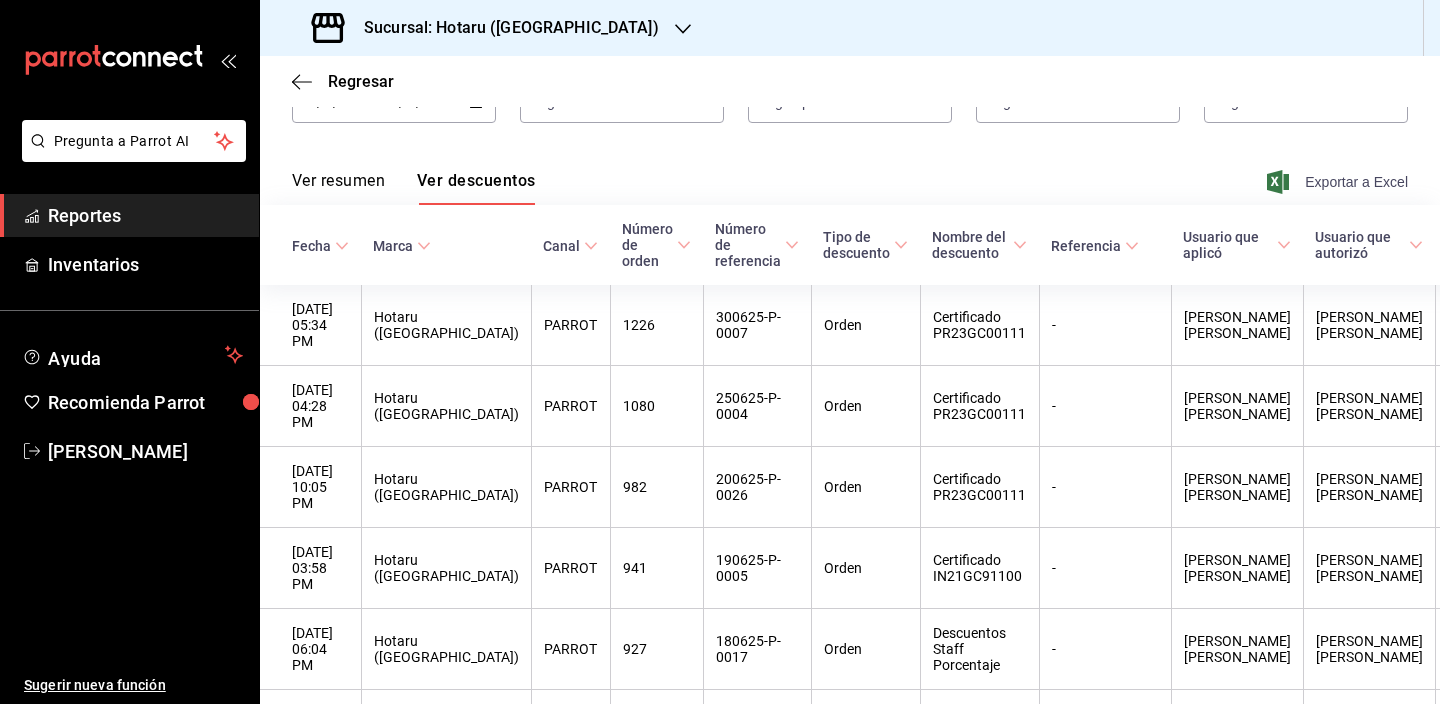 click on "Exportar a Excel" at bounding box center [1339, 182] 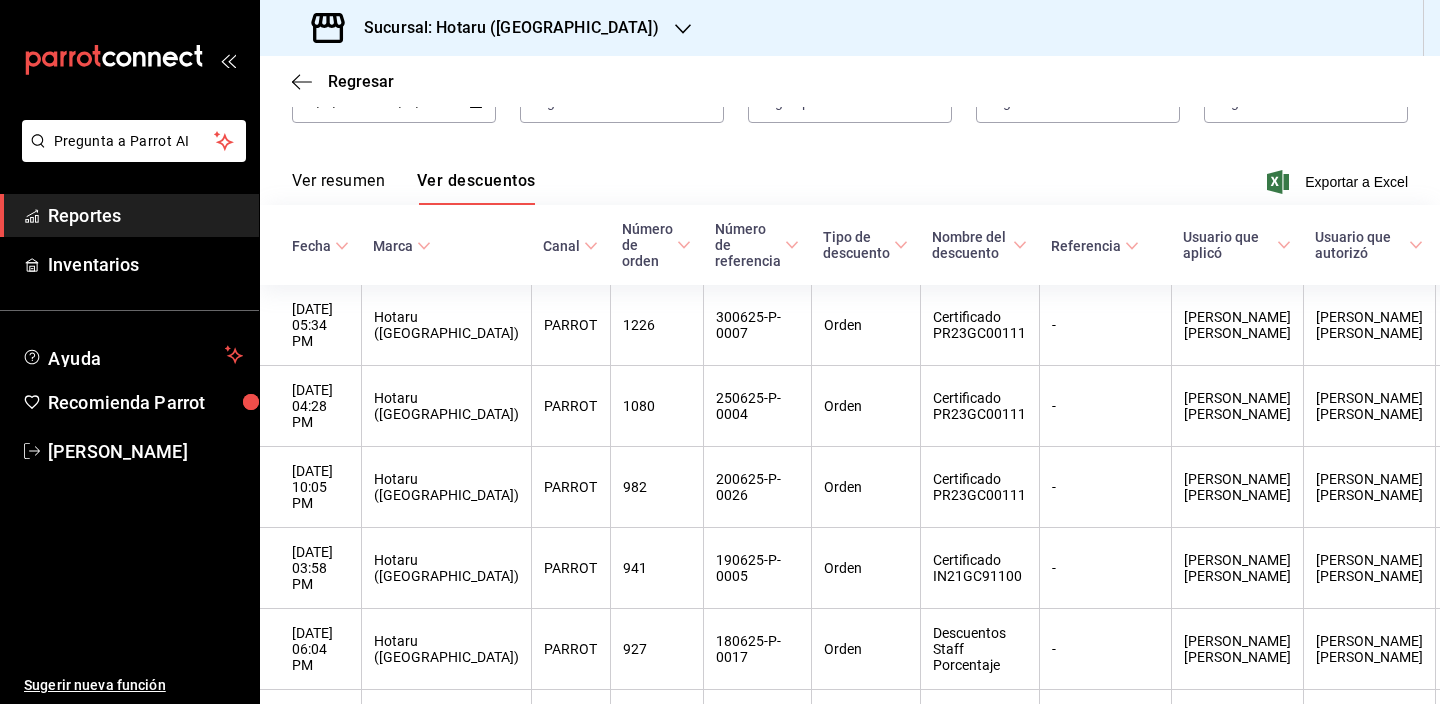 click on "Reportes" at bounding box center (145, 215) 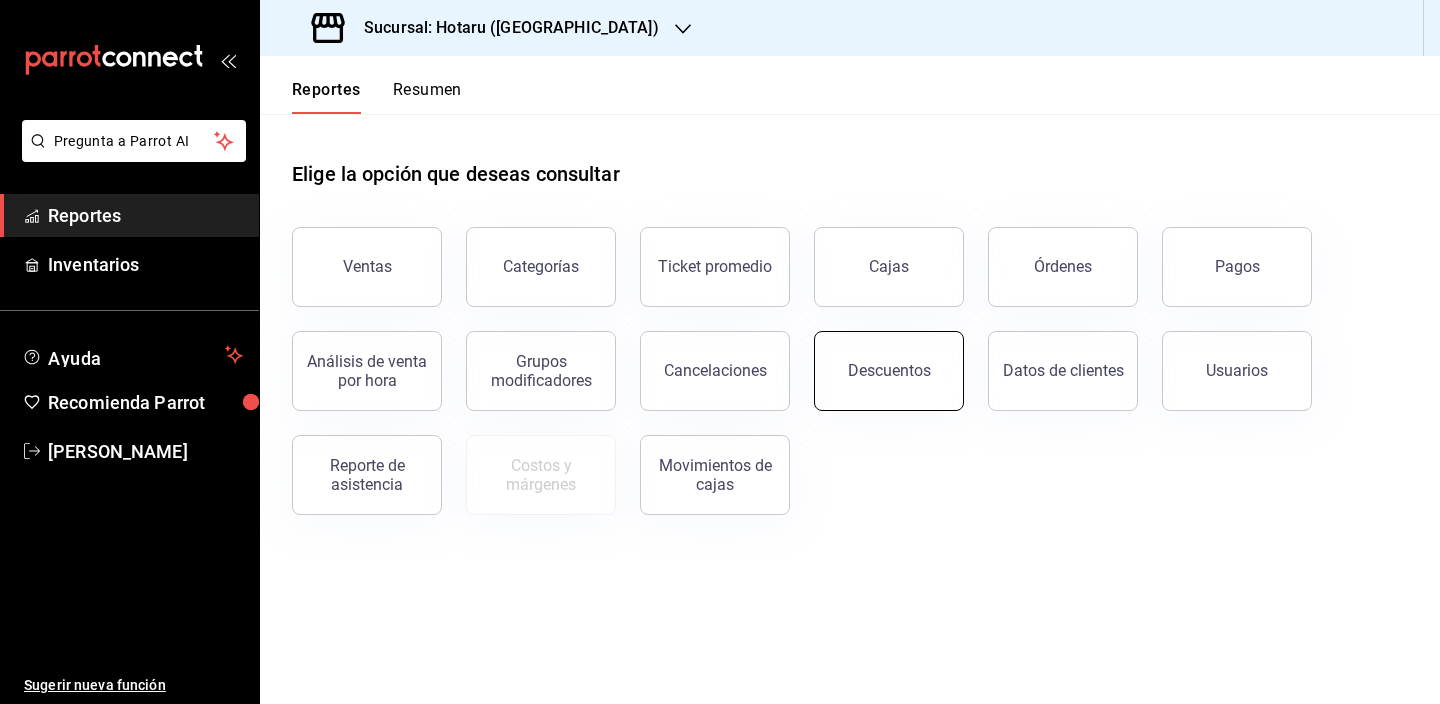 click on "Descuentos" at bounding box center (889, 371) 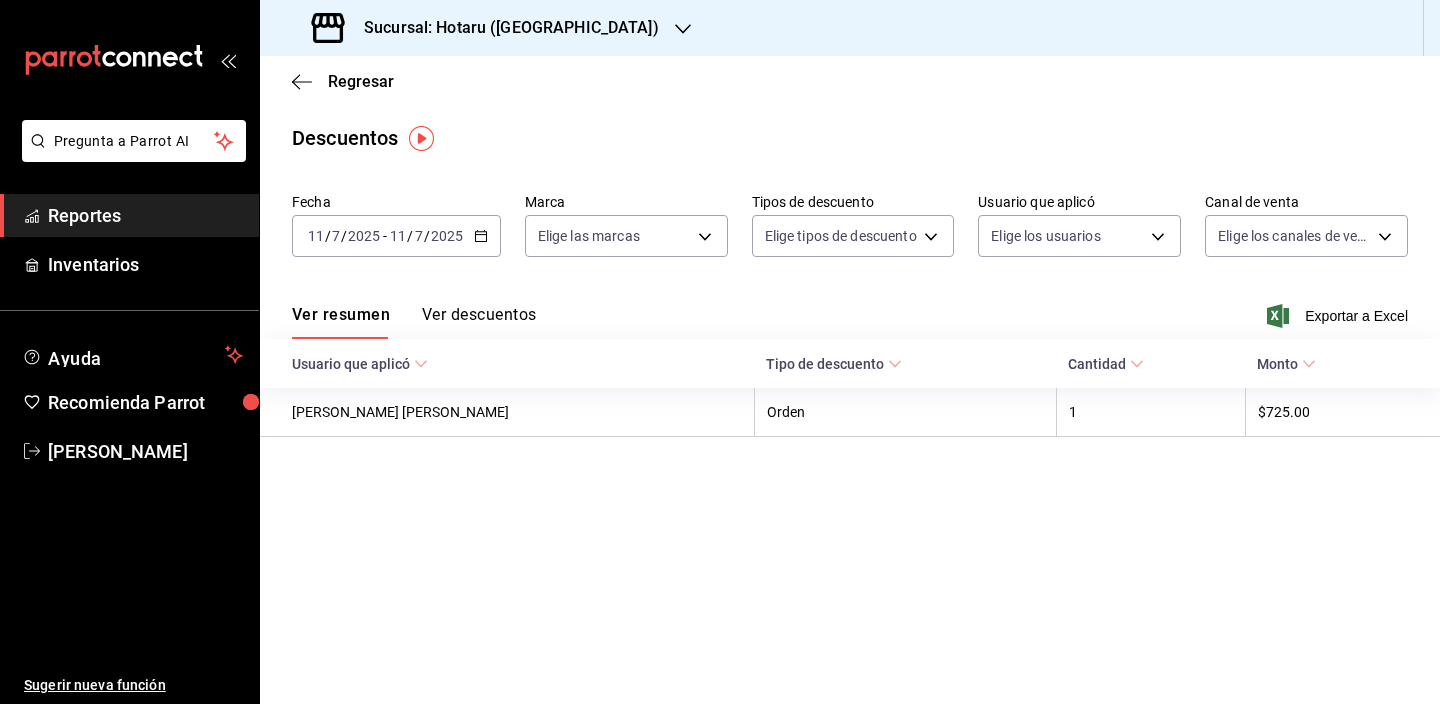 click on "Sucursal: Hotaru ([GEOGRAPHIC_DATA])" at bounding box center (503, 28) 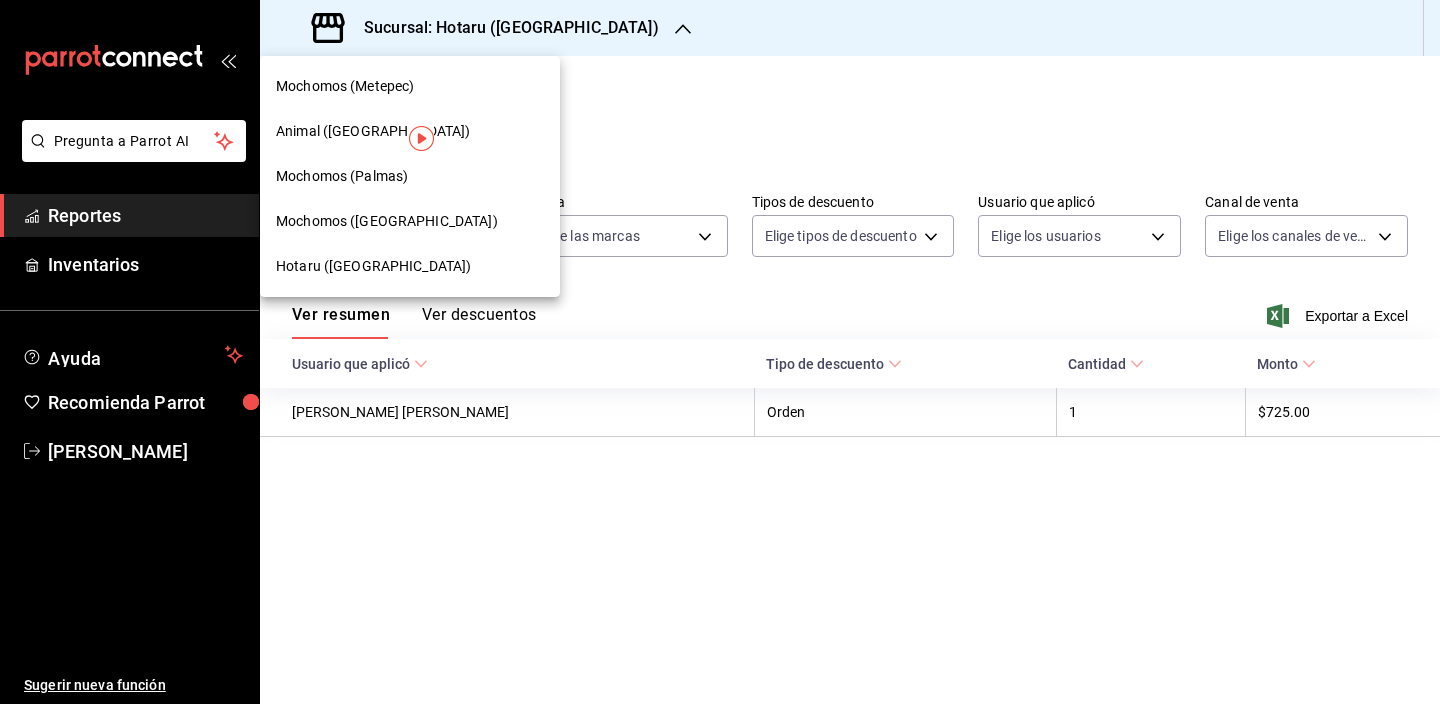 click at bounding box center (720, 352) 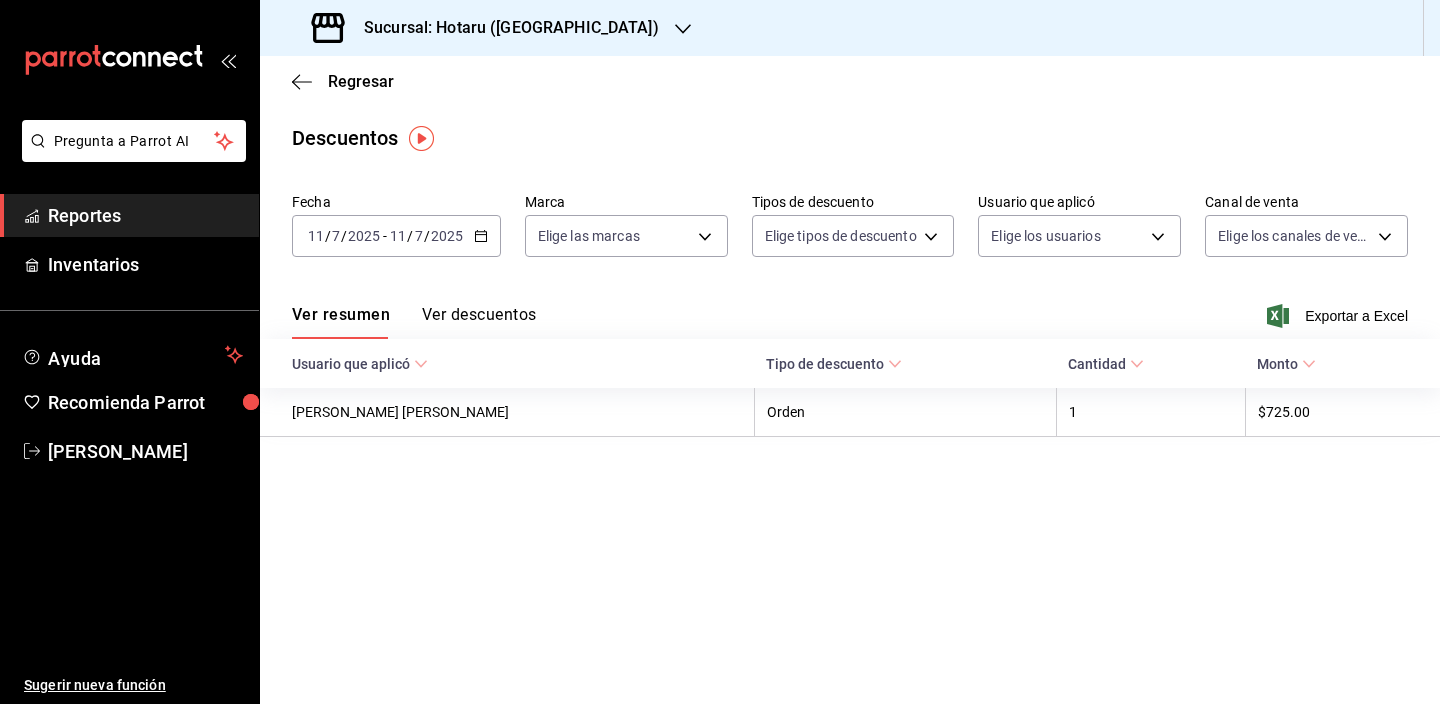 click on "Ver descuentos" at bounding box center (479, 322) 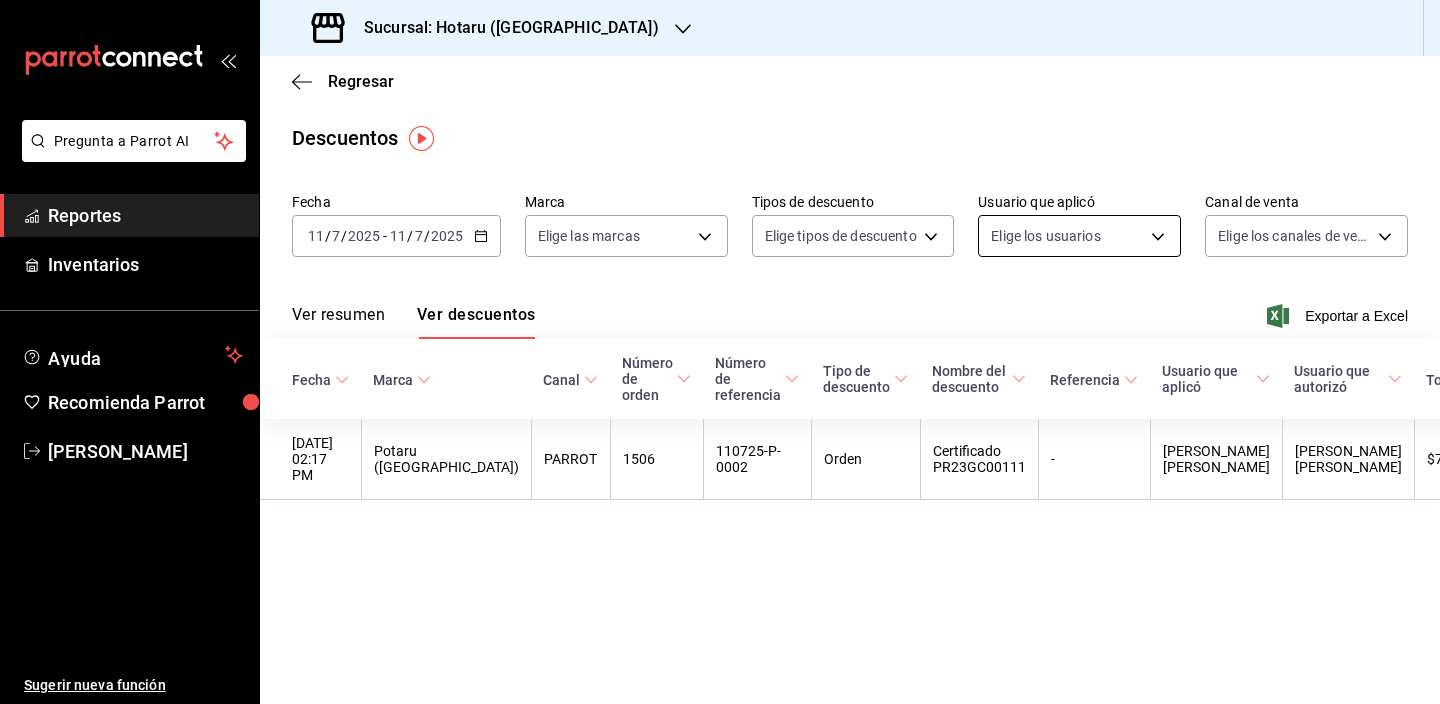 click on "Pregunta a Parrot AI Reportes   Inventarios   Ayuda Recomienda Parrot   [PERSON_NAME]   Sugerir nueva función   Sucursal: Hotaru ([GEOGRAPHIC_DATA]) Regresar Descuentos Fecha [DATE] [DATE] - [DATE] [DATE] Marca Elige las marcas Tipos de descuento Elige tipos de descuento Usuario que aplicó Elige los usuarios Canal de venta Elige los [PERSON_NAME] de venta Ver resumen Ver descuentos Exportar a Excel Fecha Marca Canal Número de orden Número de referencia Tipo de descuento Nombre del descuento Referencia Usuario que aplicó Usuario que autorizó Total [DATE] 02:17 PM Potaru ([GEOGRAPHIC_DATA]) PARROT 1506 110725-P-0002 Orden Certificado PR23GC00111 - [PERSON_NAME] [PERSON_NAME] [PERSON_NAME] $725.00 GANA 1 MES GRATIS EN TU SUSCRIPCIÓN AQUÍ ¿Recuerdas cómo empezó tu restaurante?
[PERSON_NAME] puedes ayudar a un colega a tener el mismo cambio que tú viviste.
Recomienda Parrot directamente desde tu Portal Administrador.
Es fácil y rápido.
🎁 Por cada restaurante que se una, ganas 1 mes gratis." at bounding box center (720, 352) 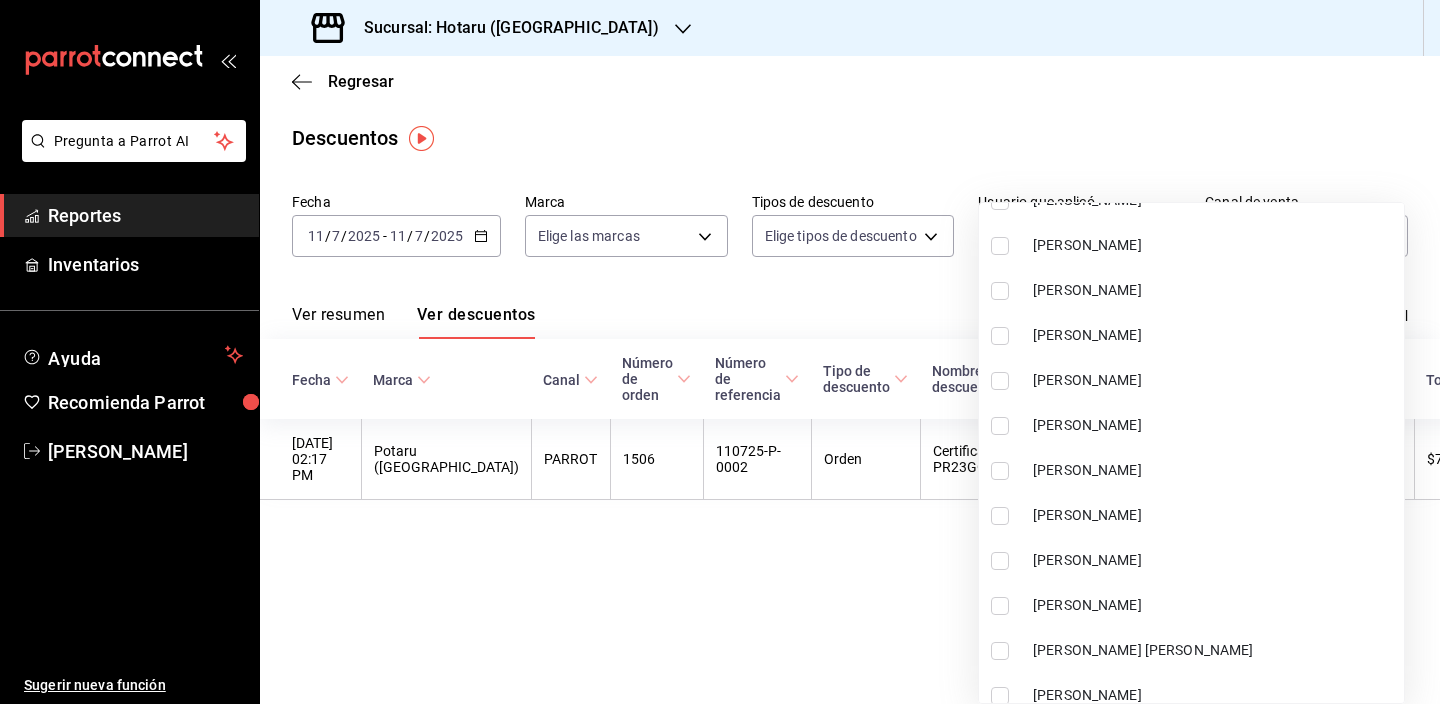 scroll, scrollTop: 14228, scrollLeft: 0, axis: vertical 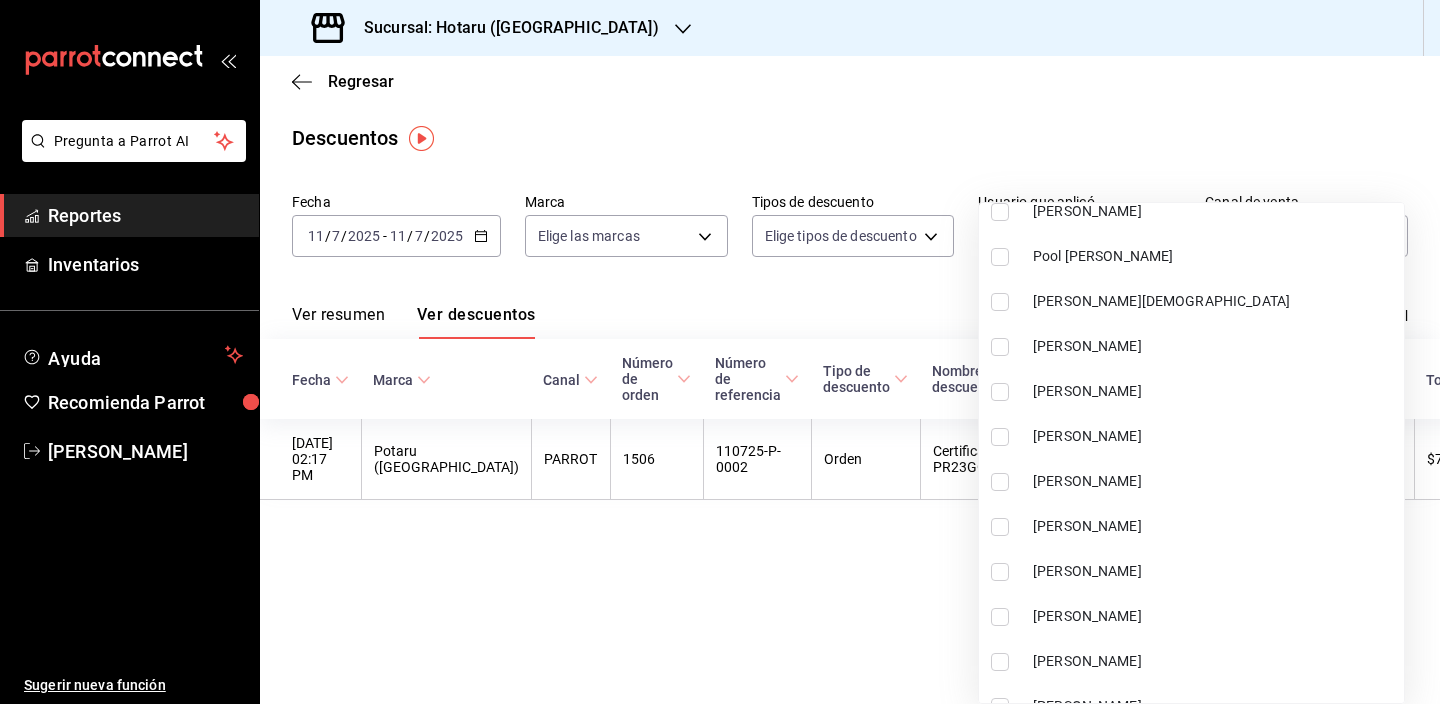 click at bounding box center (720, 352) 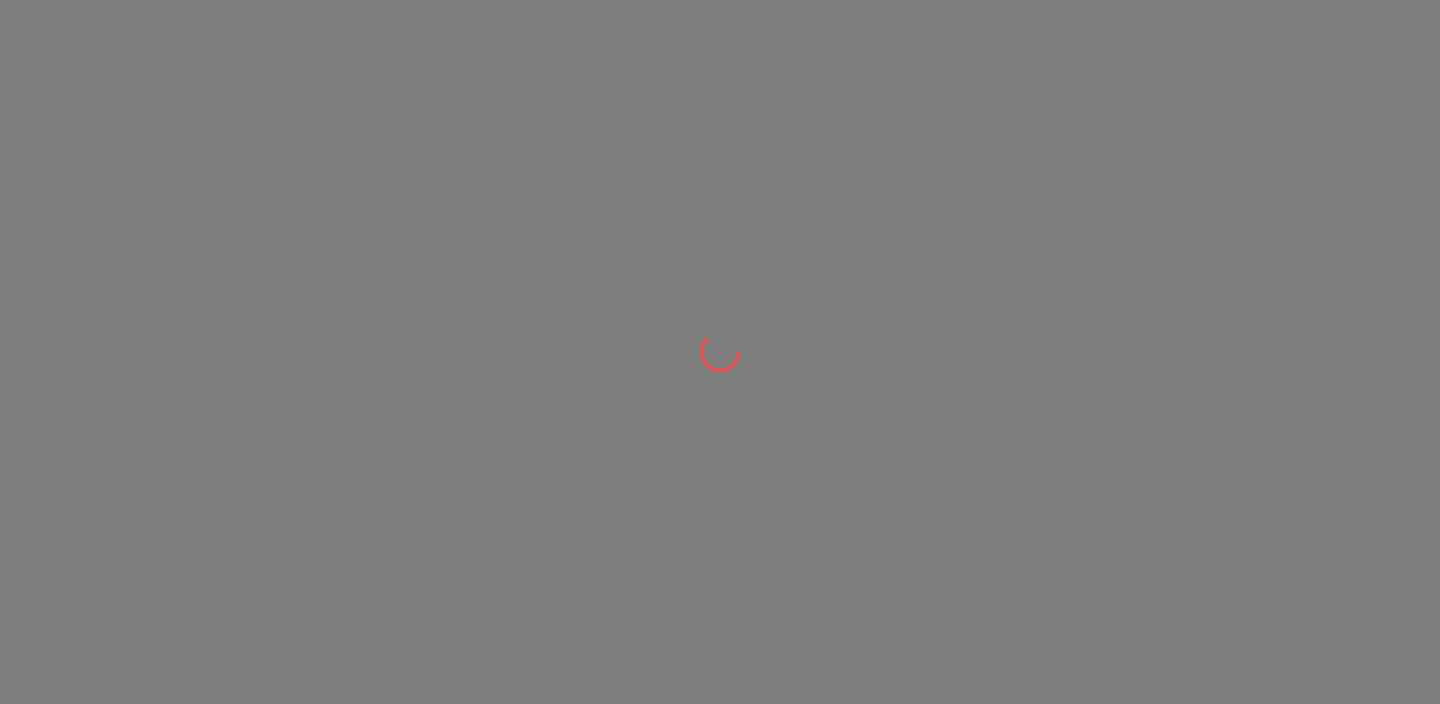 scroll, scrollTop: 0, scrollLeft: 0, axis: both 